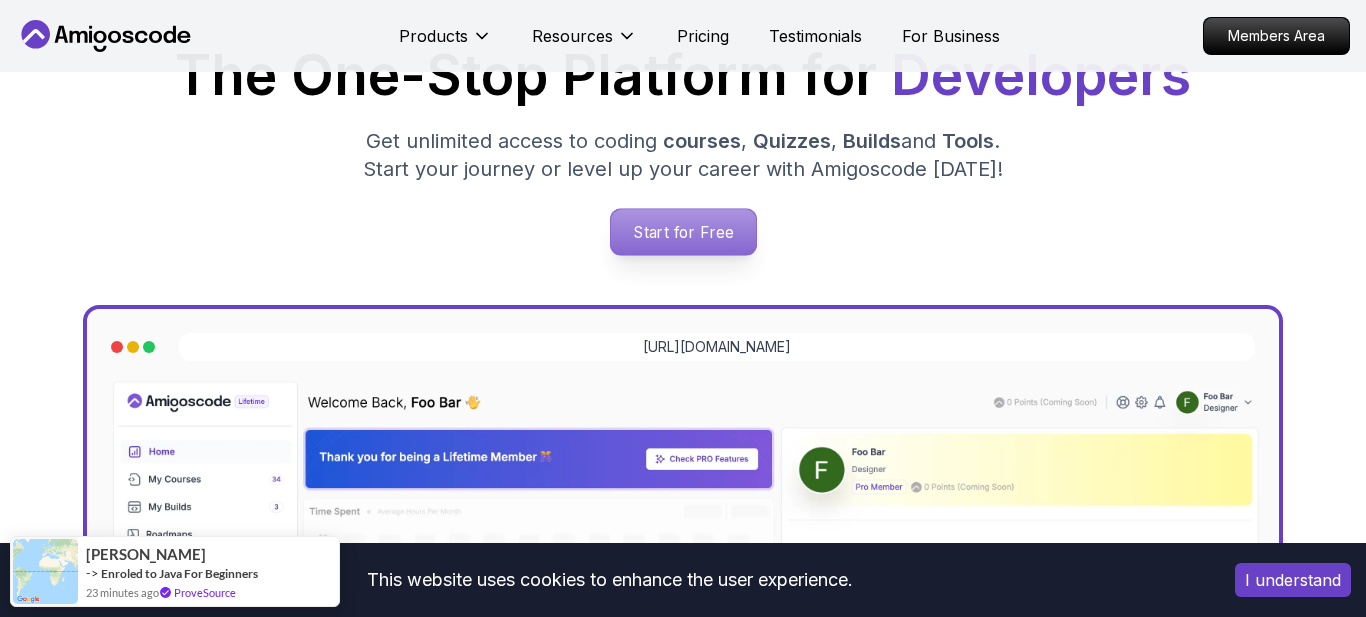 scroll, scrollTop: 342, scrollLeft: 0, axis: vertical 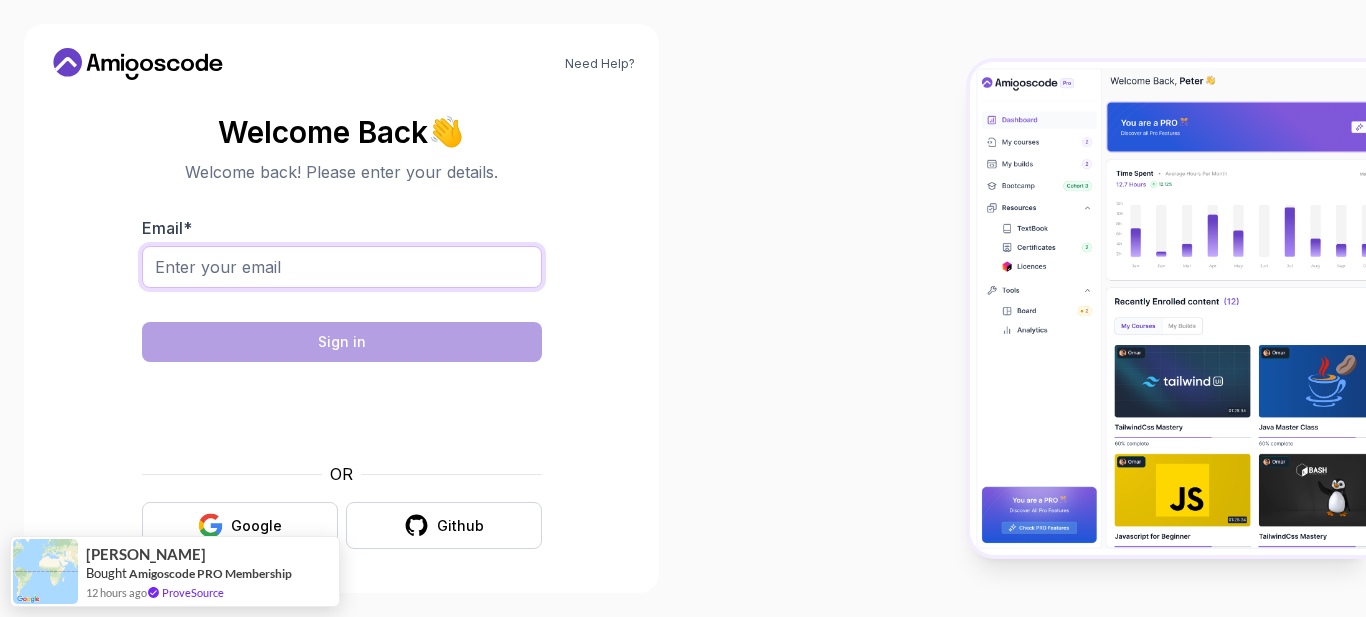 click on "Email *" at bounding box center [342, 267] 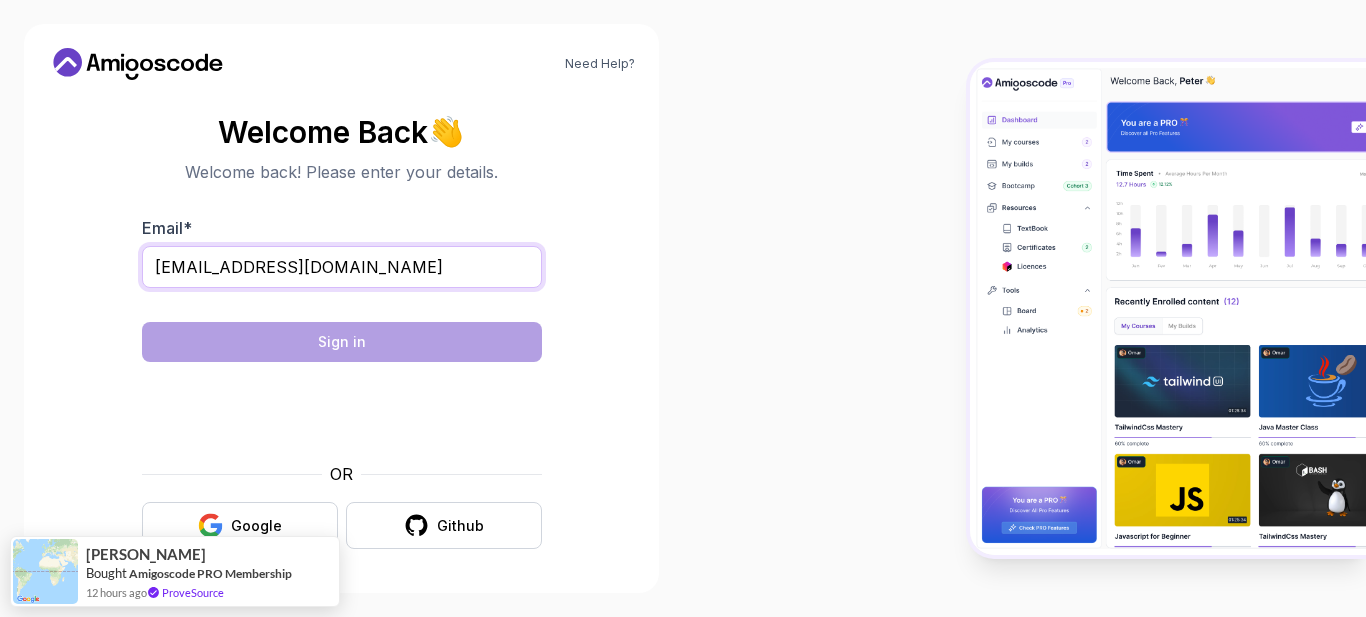 type on "bogidemas@gmail.com" 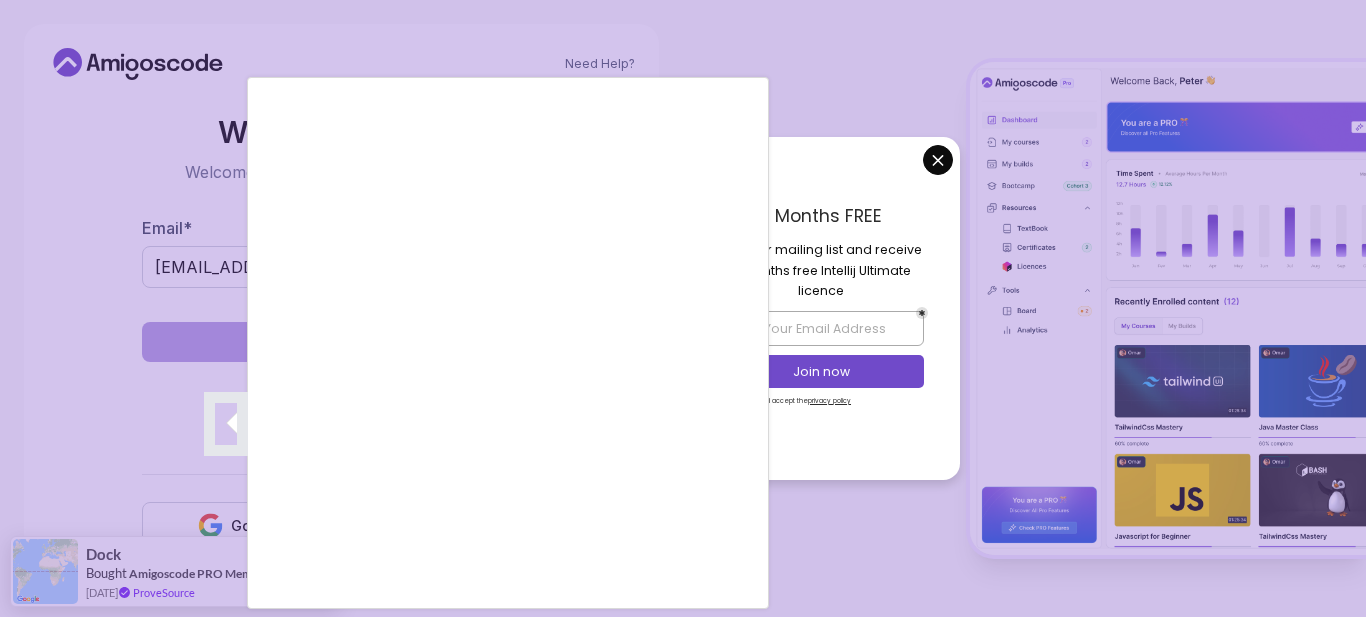 click at bounding box center [683, 308] 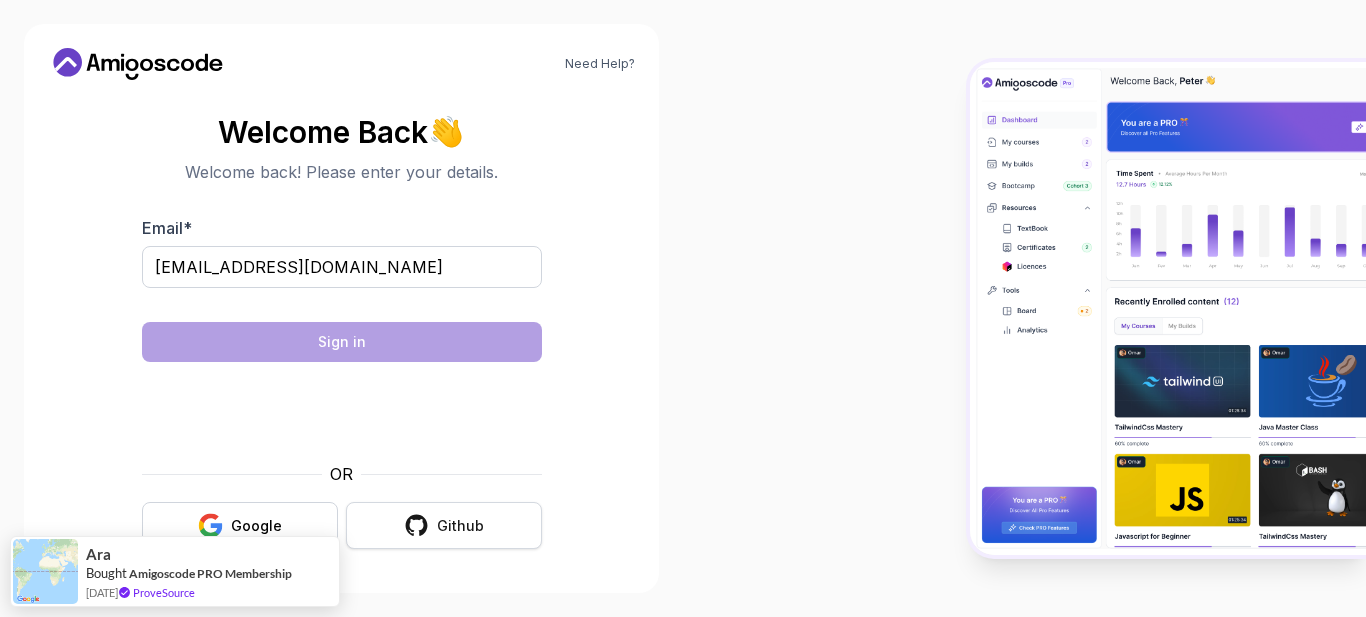 click on "Github" at bounding box center (460, 526) 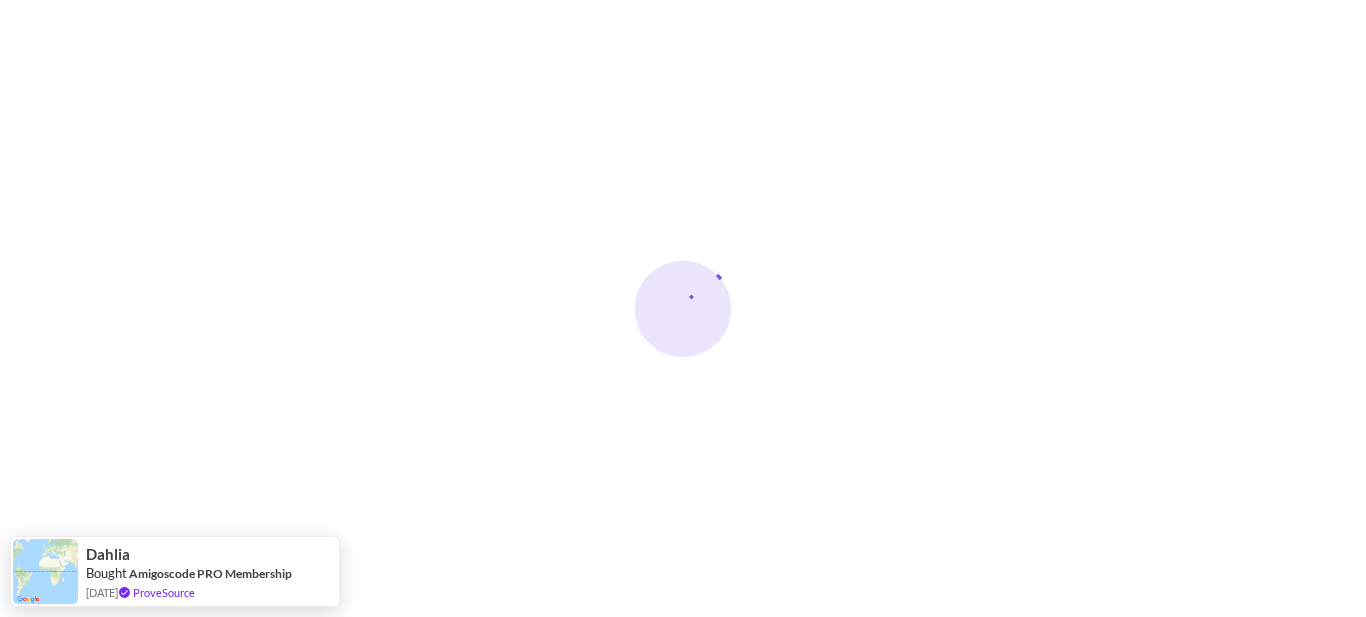 scroll, scrollTop: 0, scrollLeft: 0, axis: both 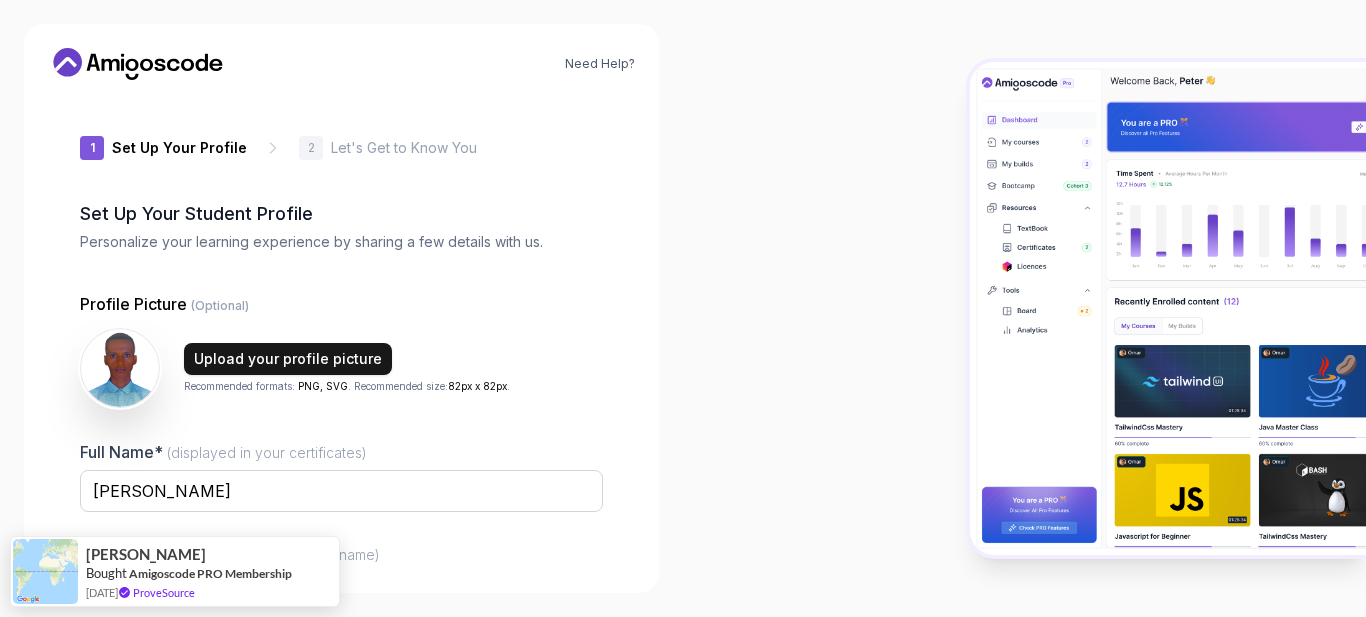 click on "Upload your profile picture" at bounding box center [288, 359] 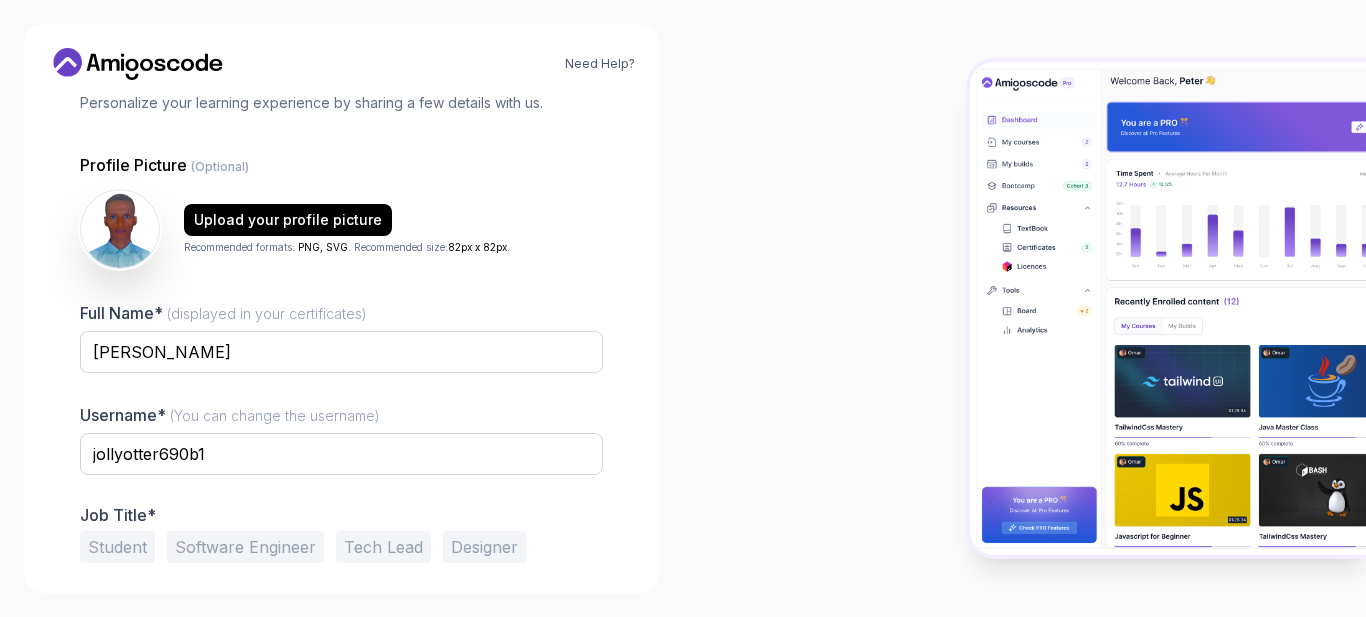 scroll, scrollTop: 217, scrollLeft: 0, axis: vertical 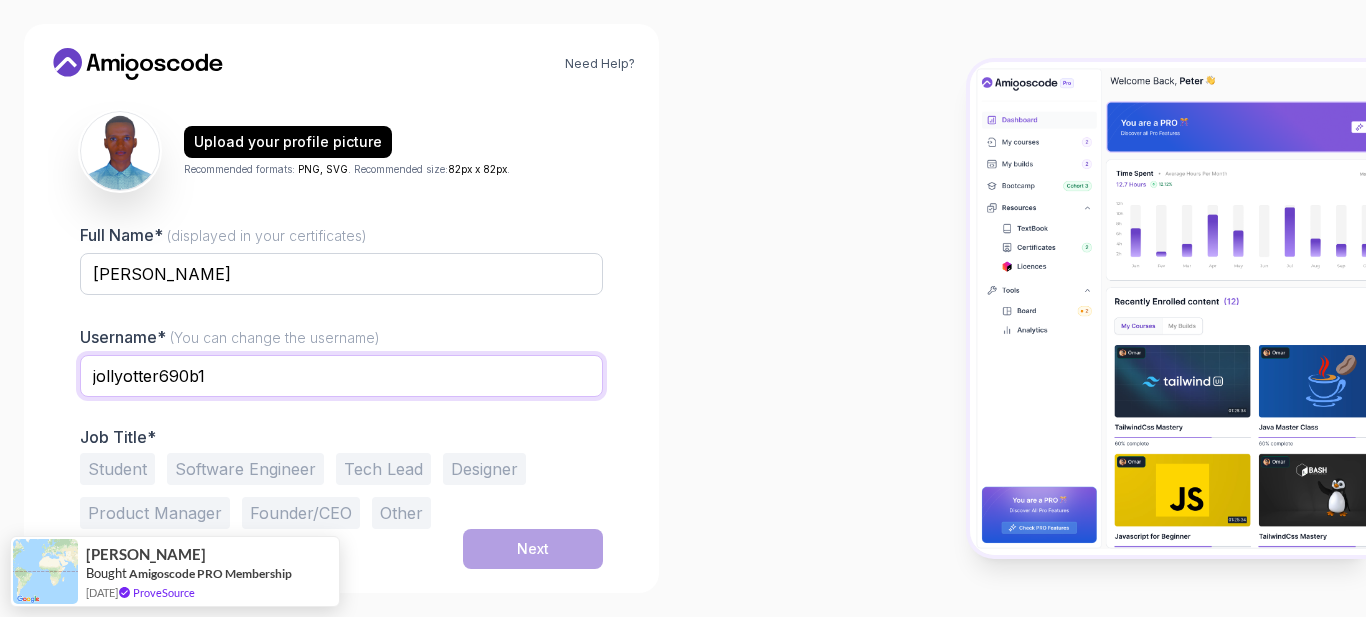 drag, startPoint x: 277, startPoint y: 380, endPoint x: 87, endPoint y: 373, distance: 190.1289 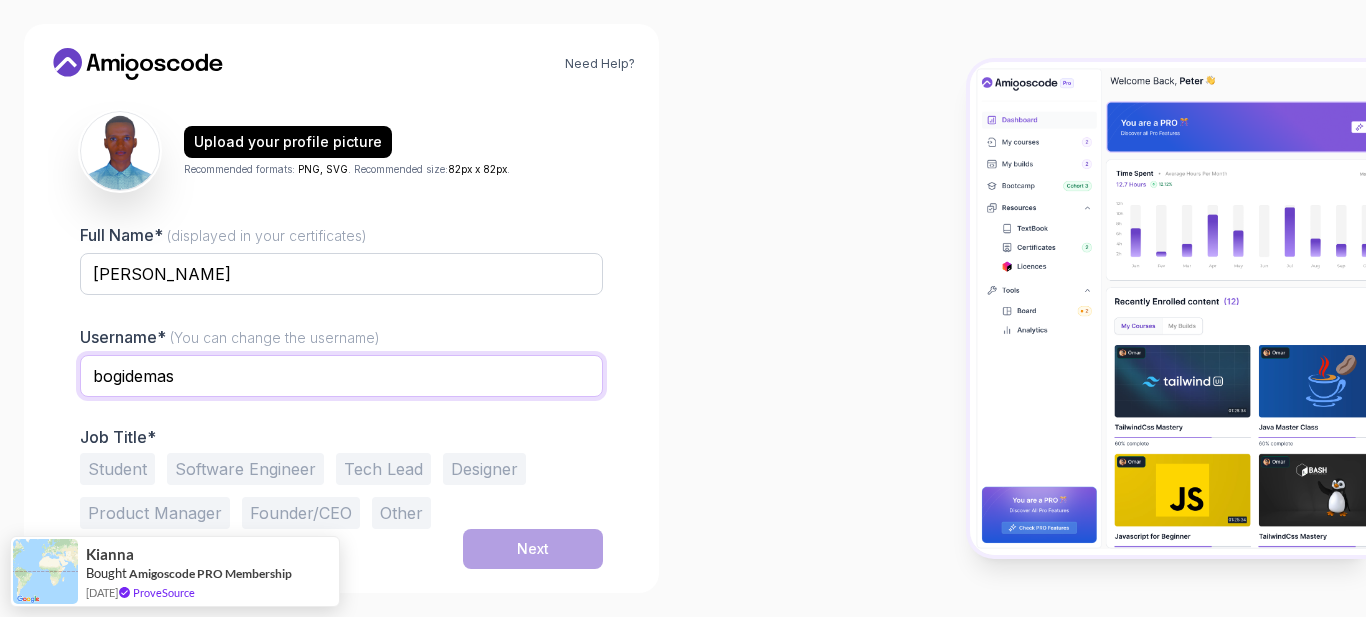 type on "bogidemas" 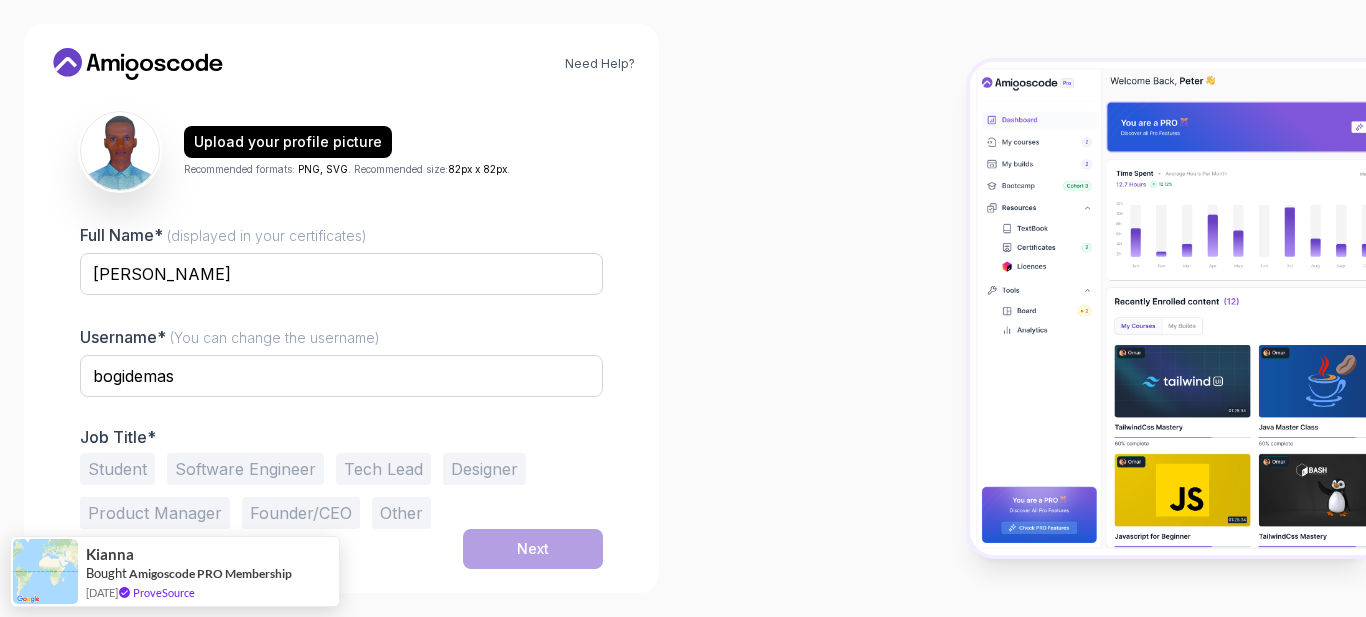 click on "Job Title*" at bounding box center [341, 437] 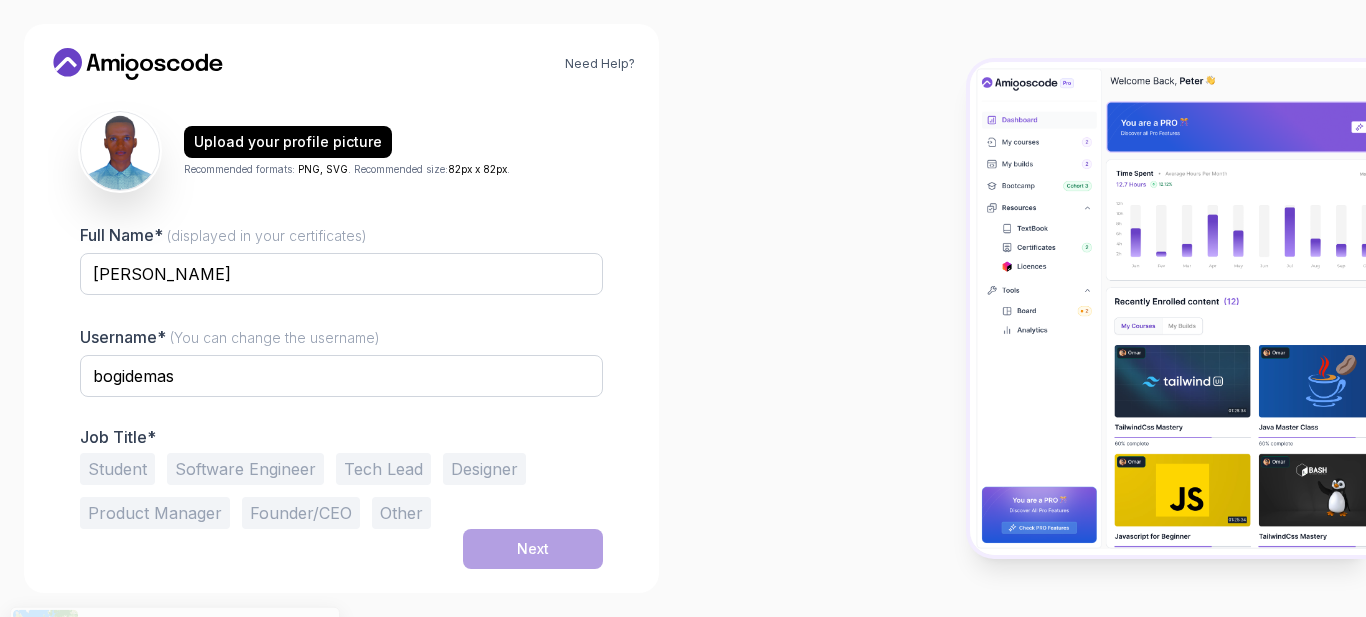 click on "Software Engineer" at bounding box center [245, 469] 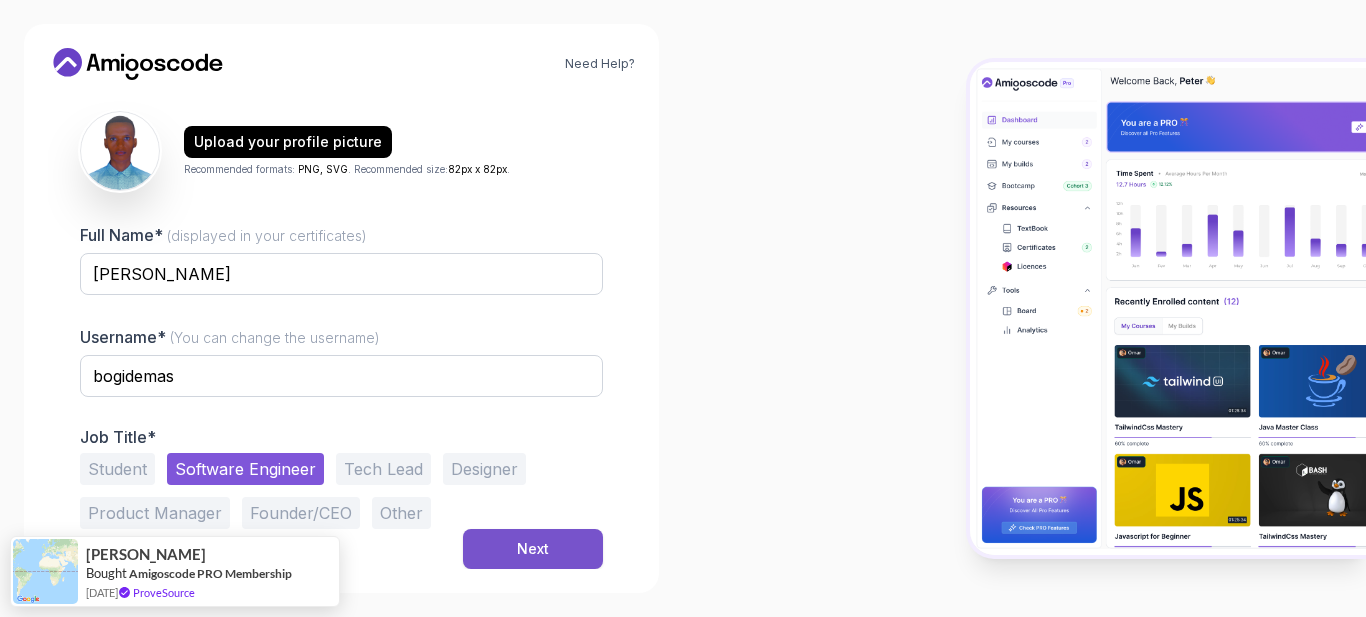 click on "Next" at bounding box center [533, 549] 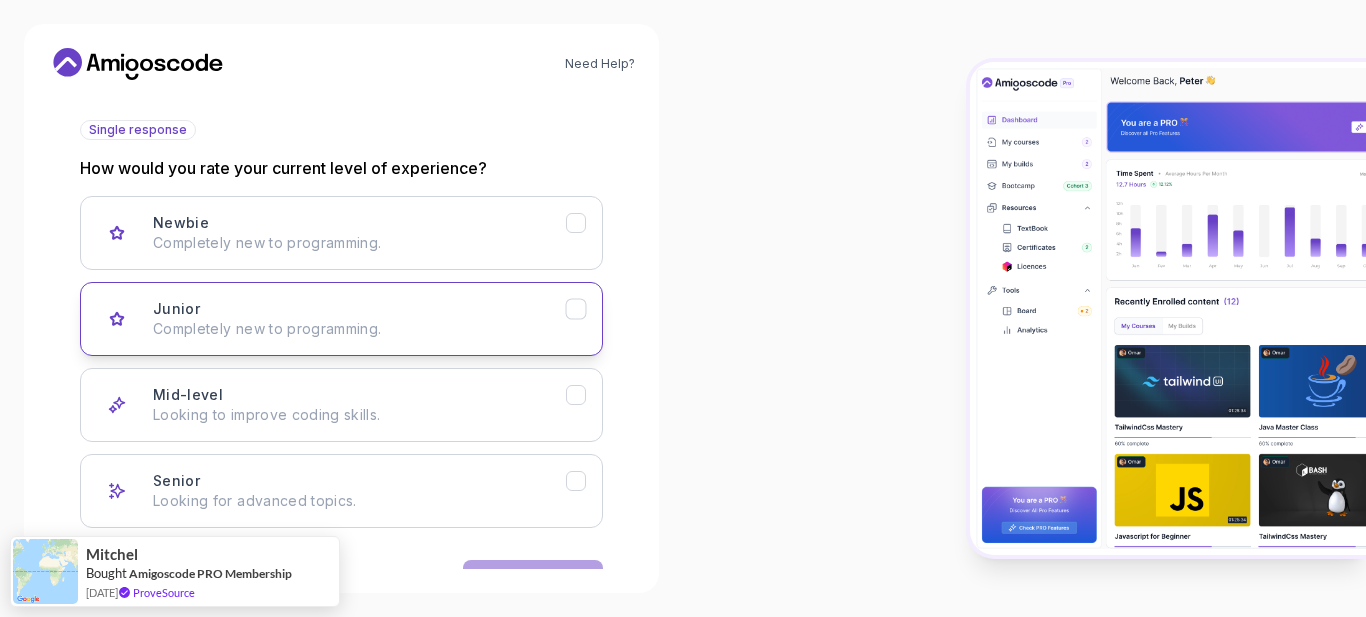 click 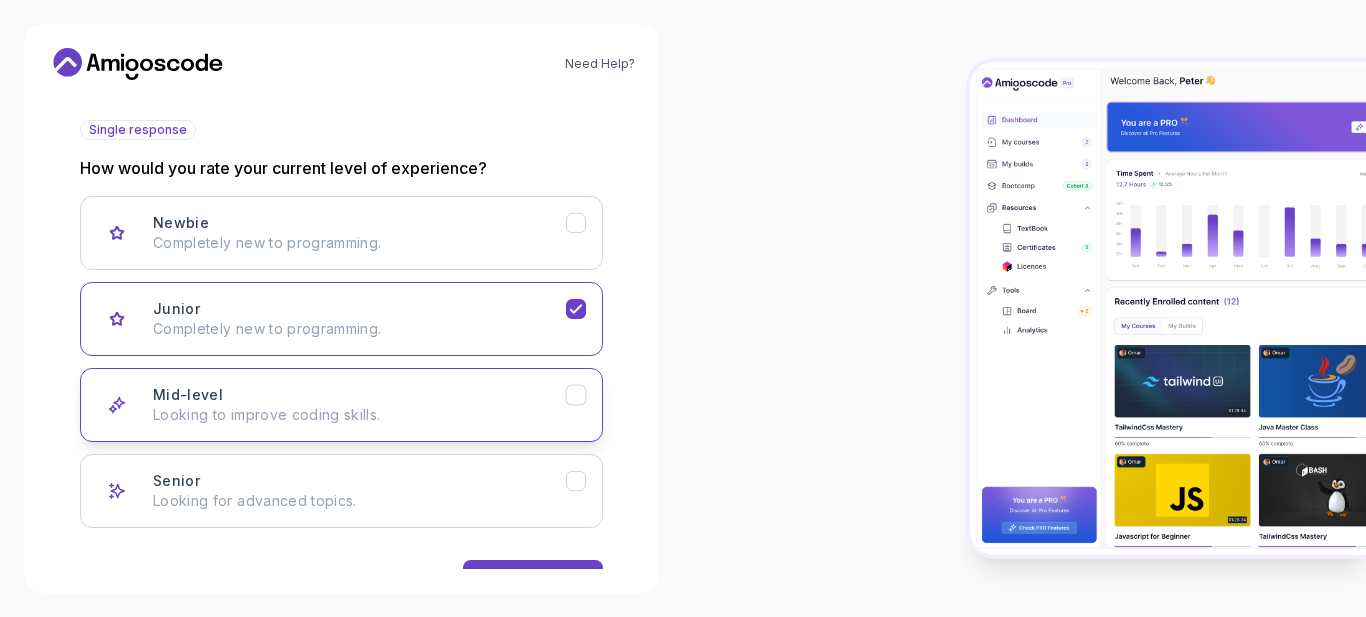 click on "Mid-level Looking to improve coding skills." at bounding box center [359, 405] 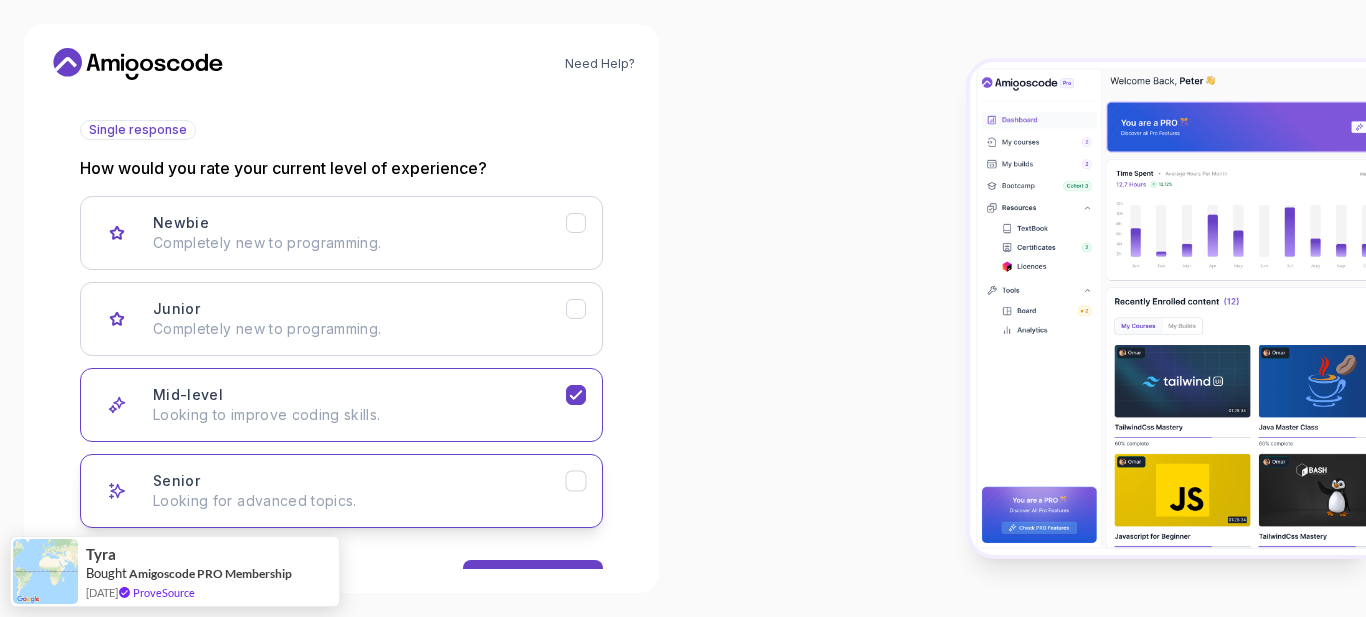 scroll, scrollTop: 280, scrollLeft: 0, axis: vertical 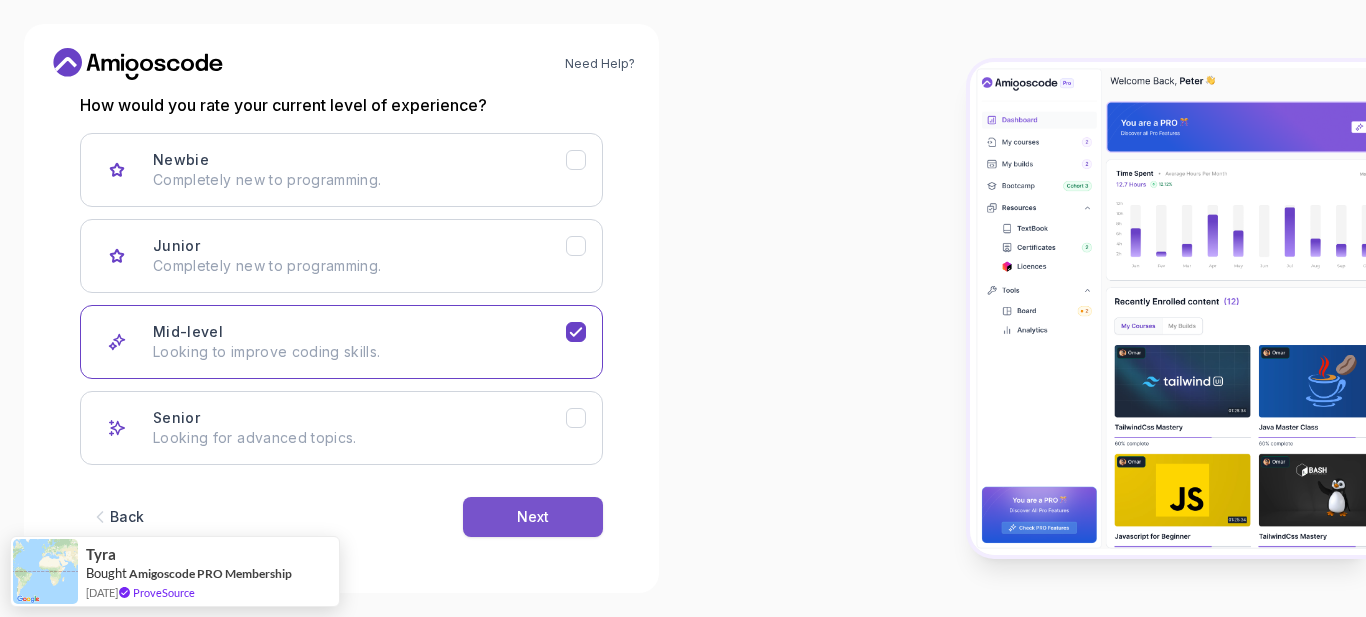 click on "Next" at bounding box center (533, 517) 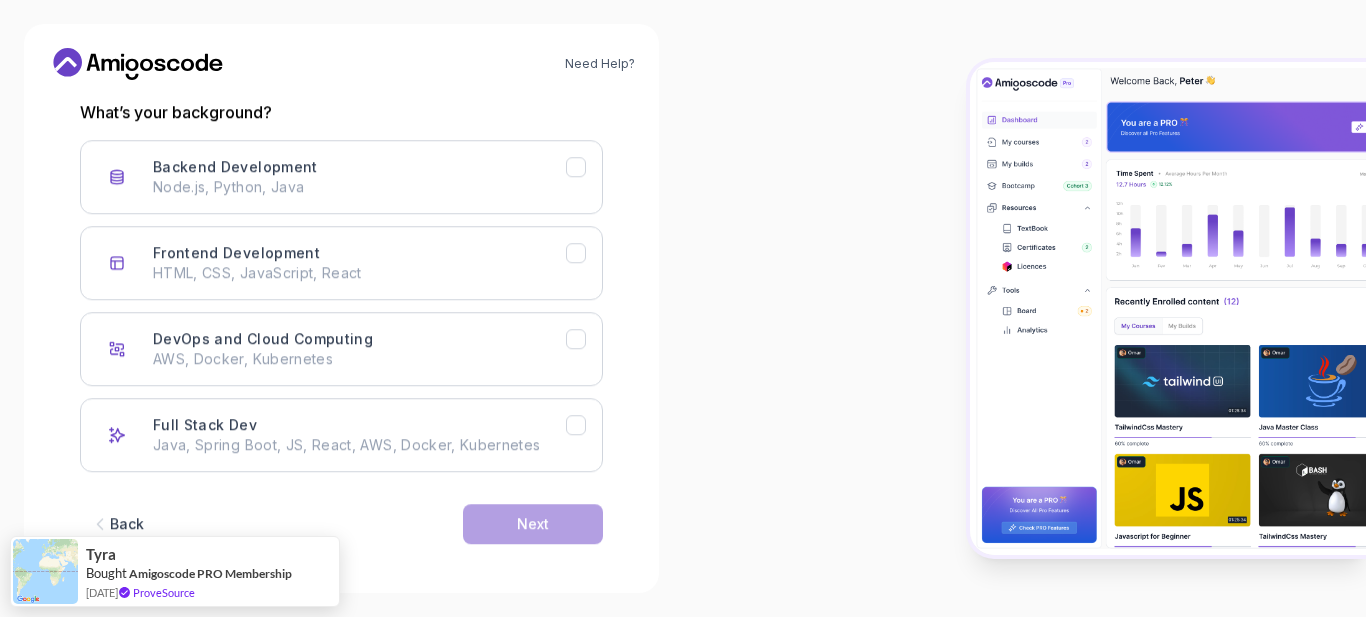 scroll, scrollTop: 279, scrollLeft: 0, axis: vertical 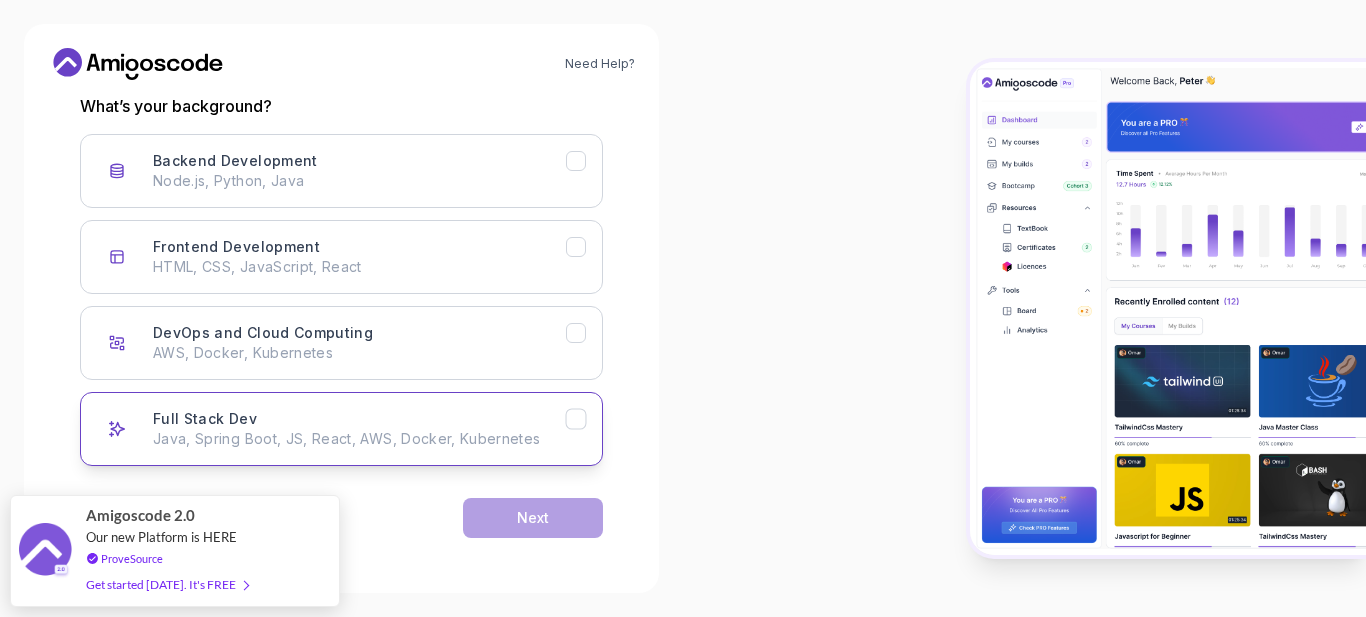 click 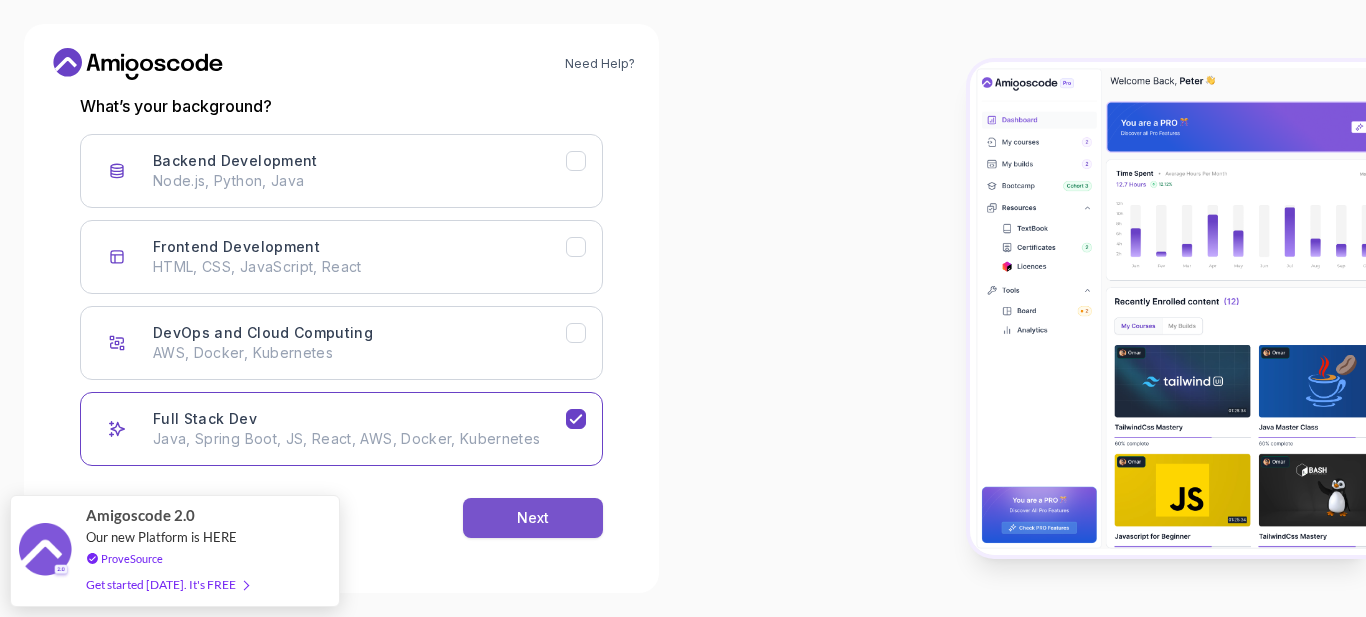 click on "Next" at bounding box center [533, 518] 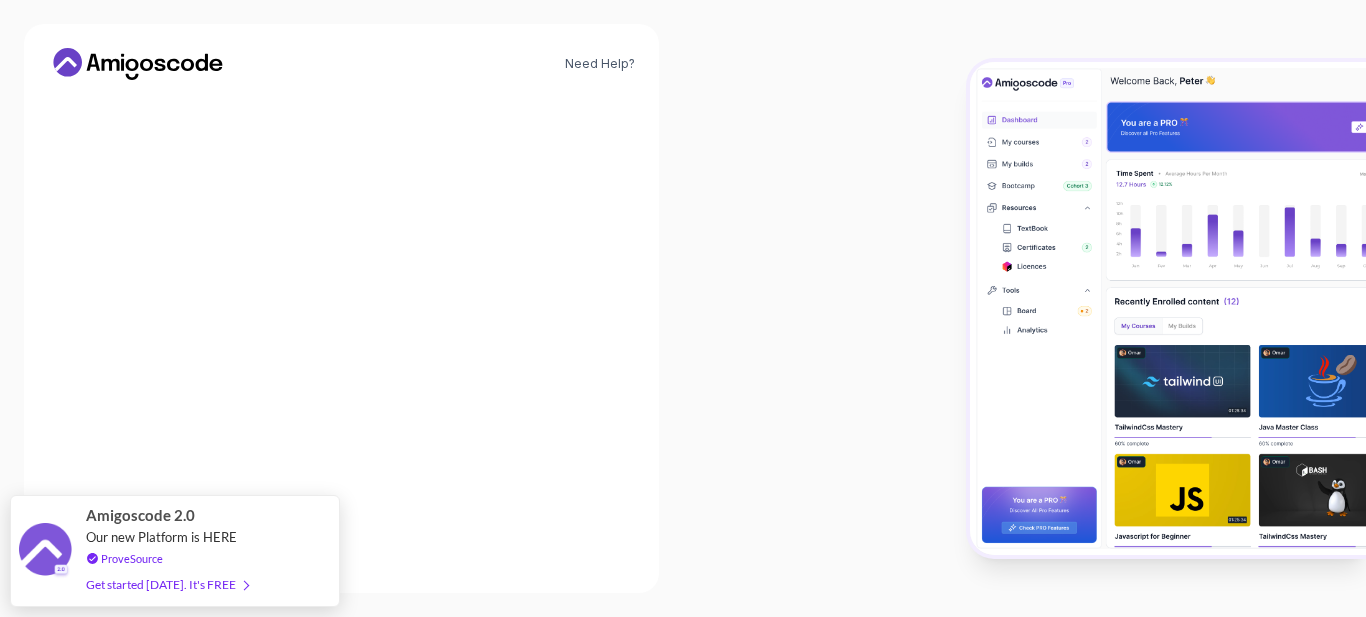scroll, scrollTop: 255, scrollLeft: 0, axis: vertical 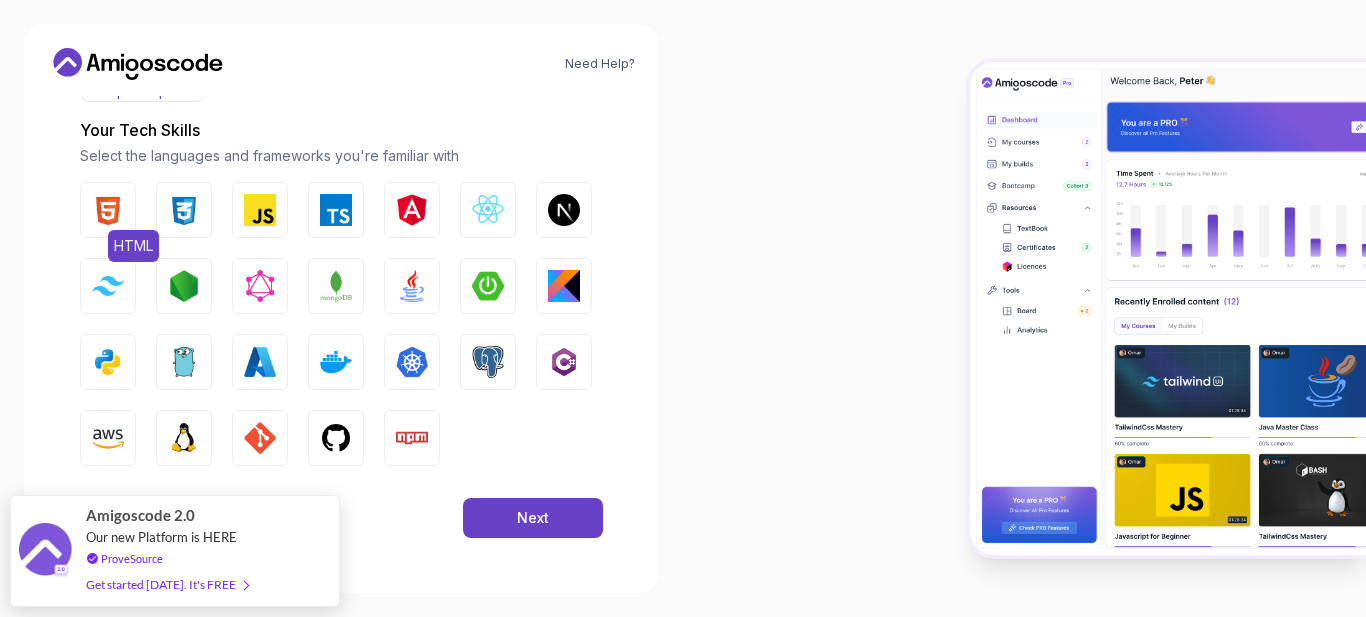 click at bounding box center (108, 210) 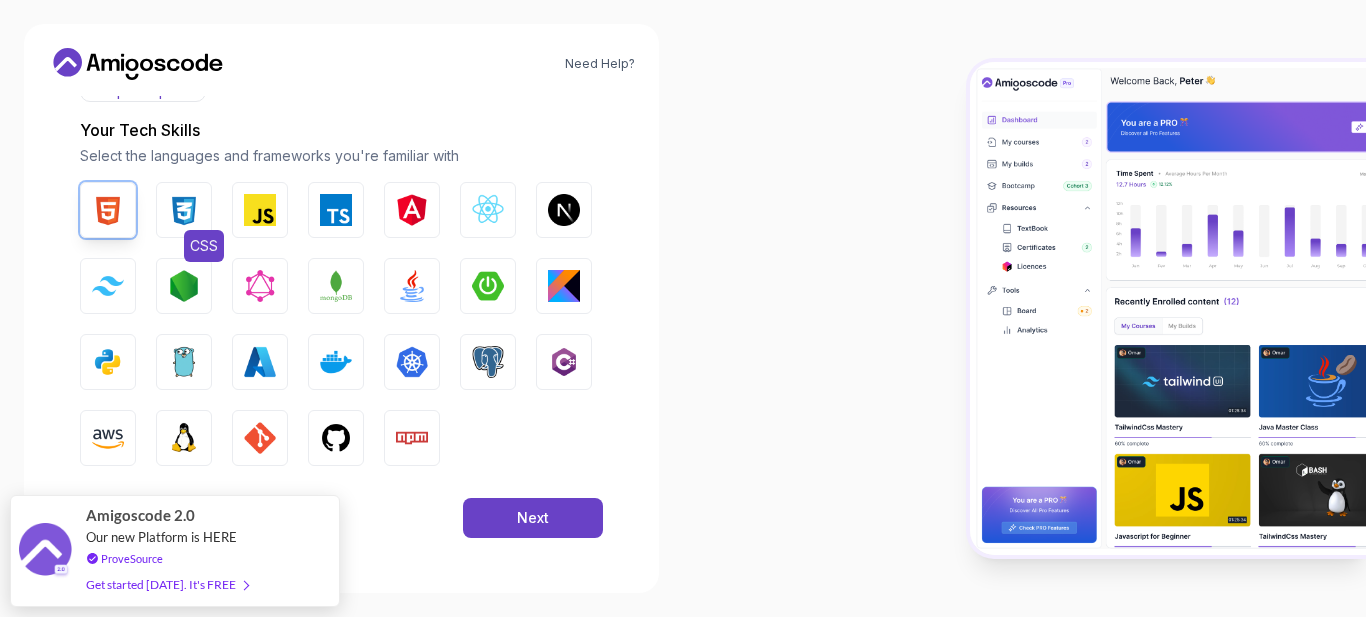 click at bounding box center [184, 210] 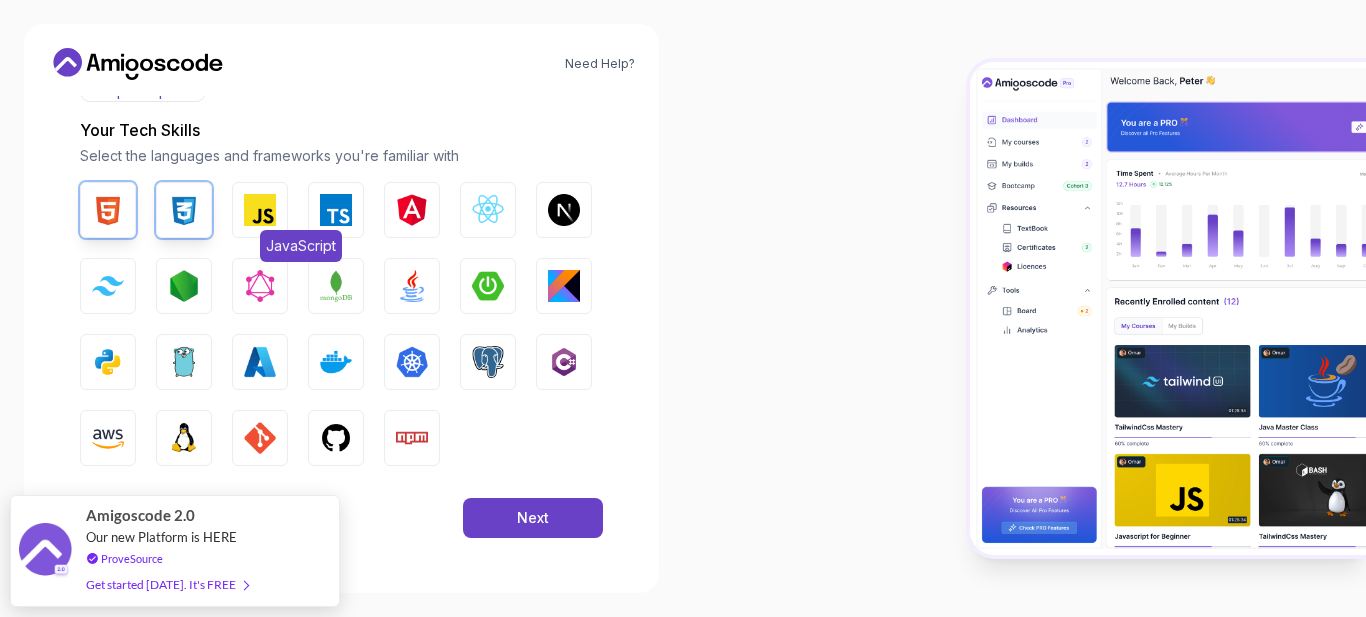 click at bounding box center (260, 210) 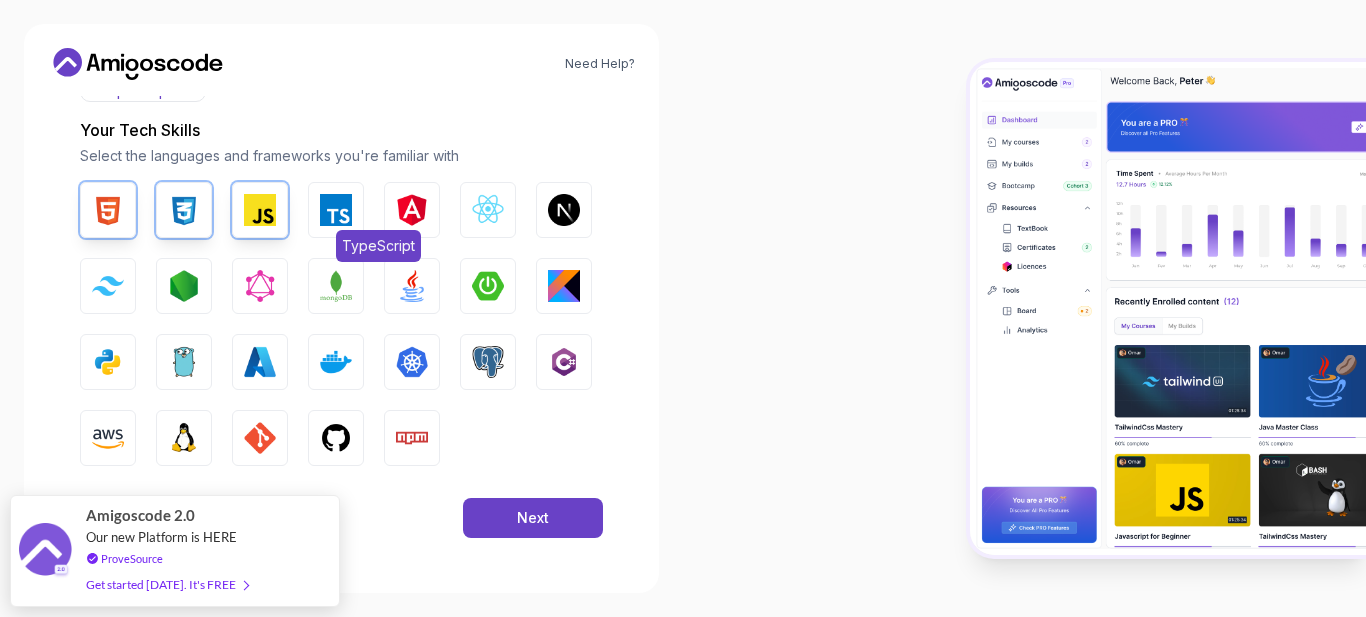 click at bounding box center [336, 210] 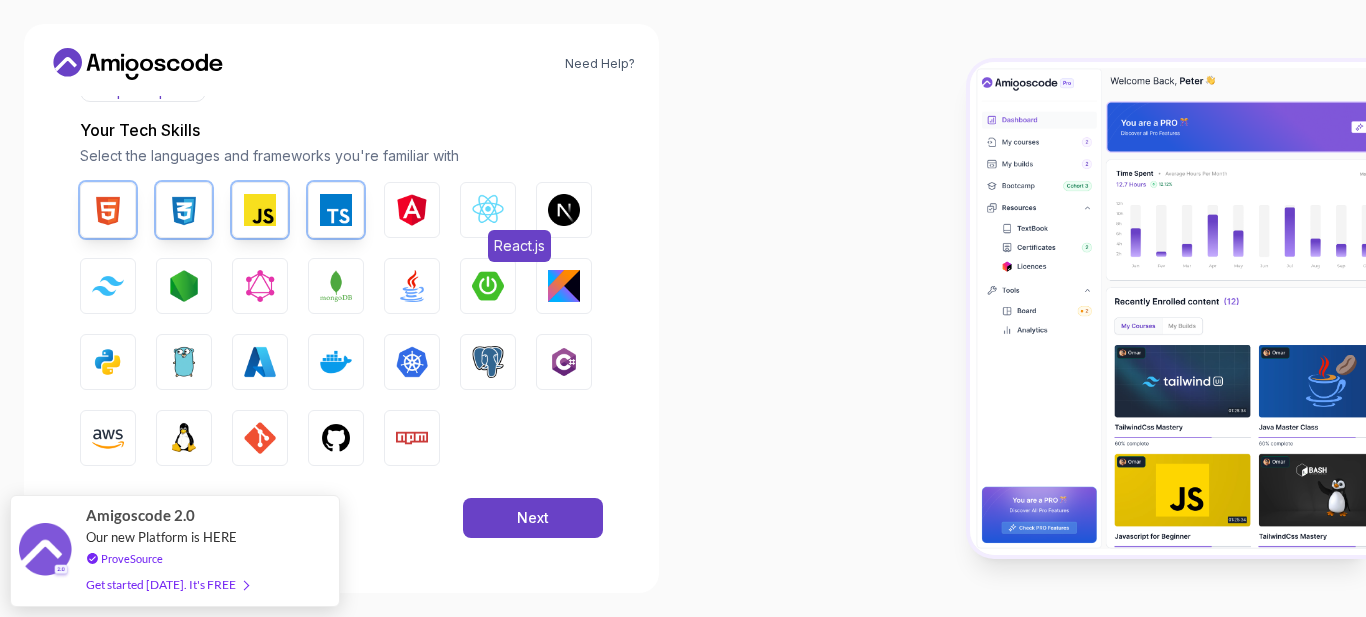 click at bounding box center [488, 210] 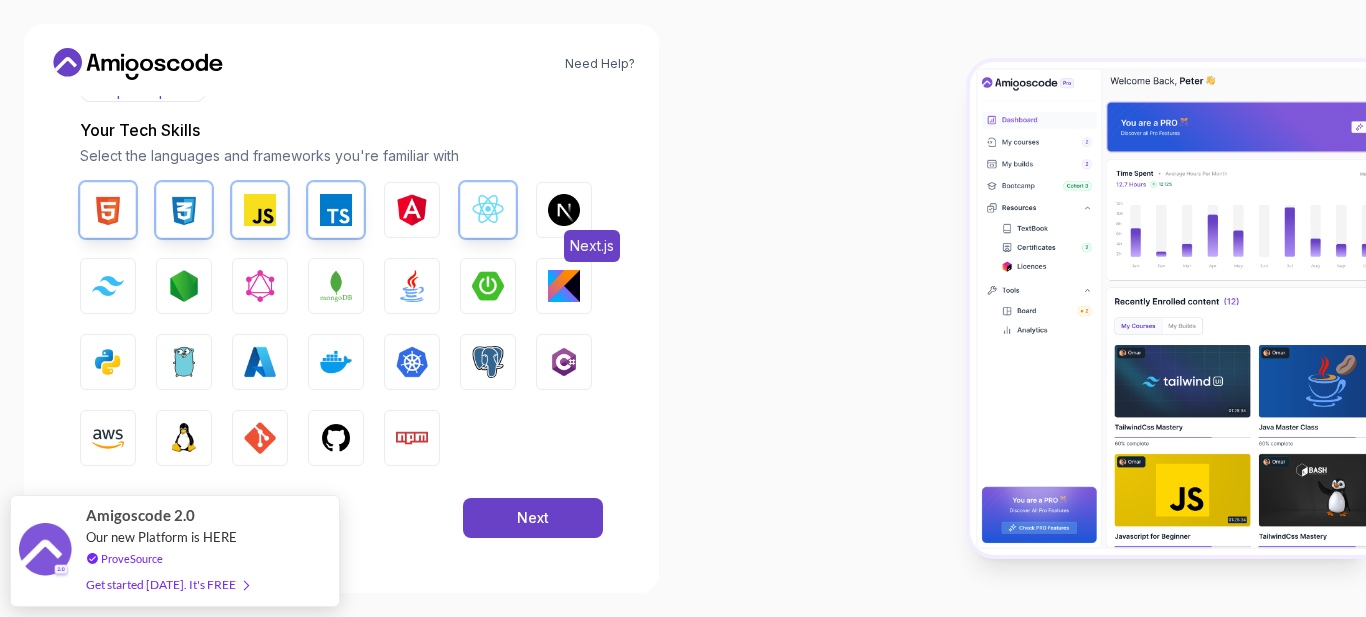click at bounding box center (564, 210) 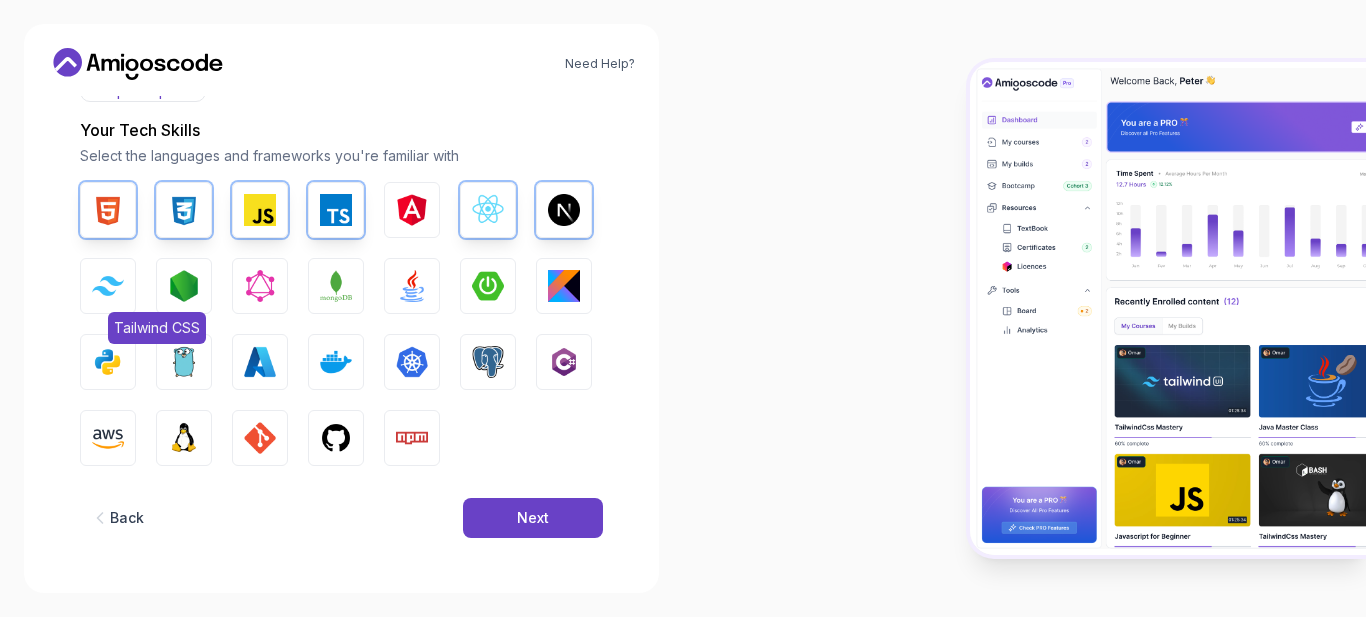 click on "Tailwind CSS" at bounding box center [108, 286] 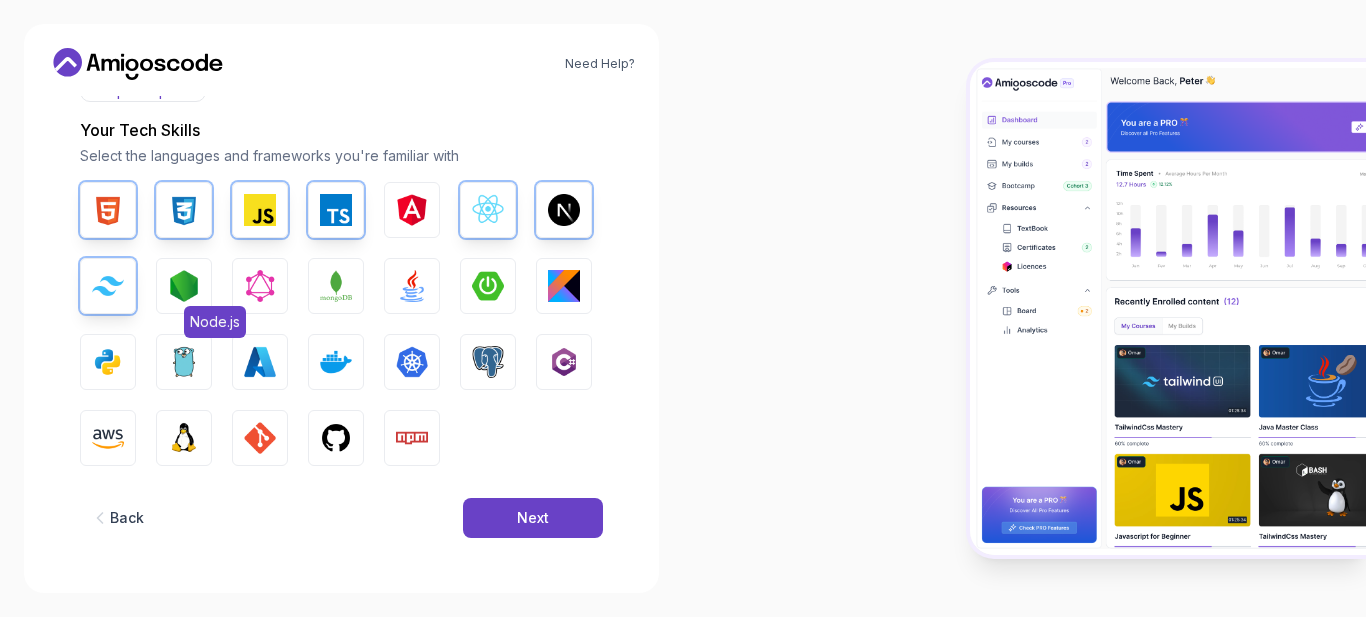 click on "Node.js" at bounding box center [184, 286] 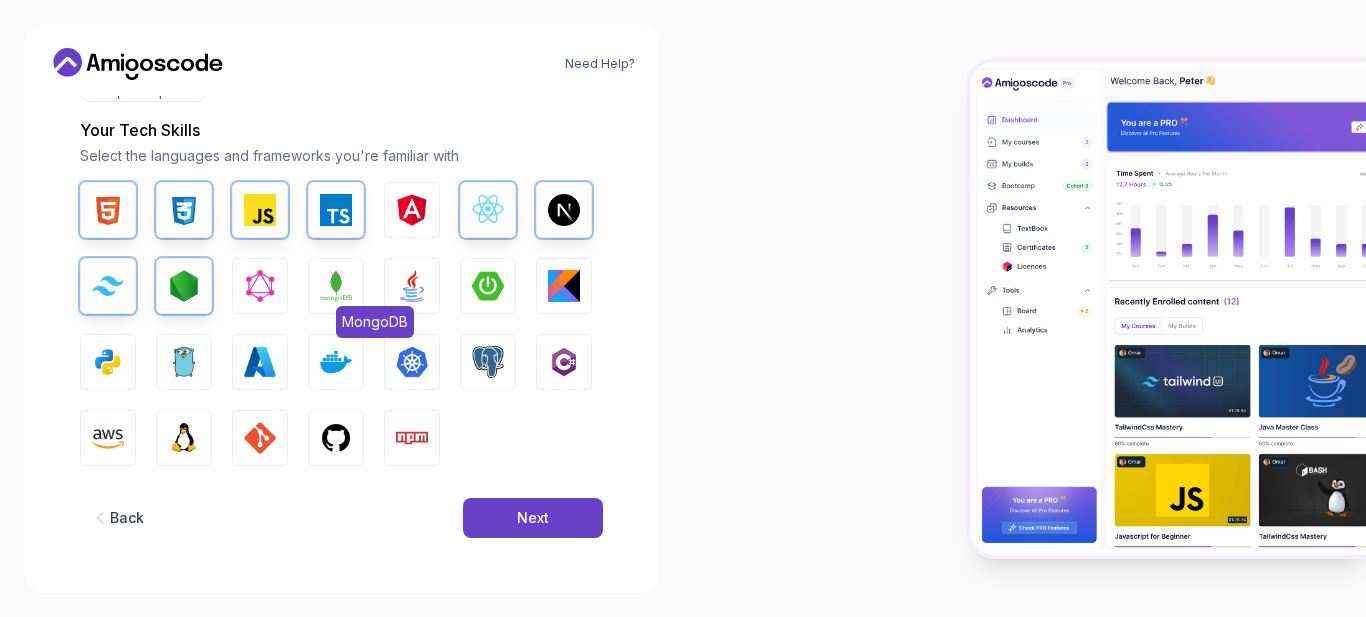click at bounding box center (336, 286) 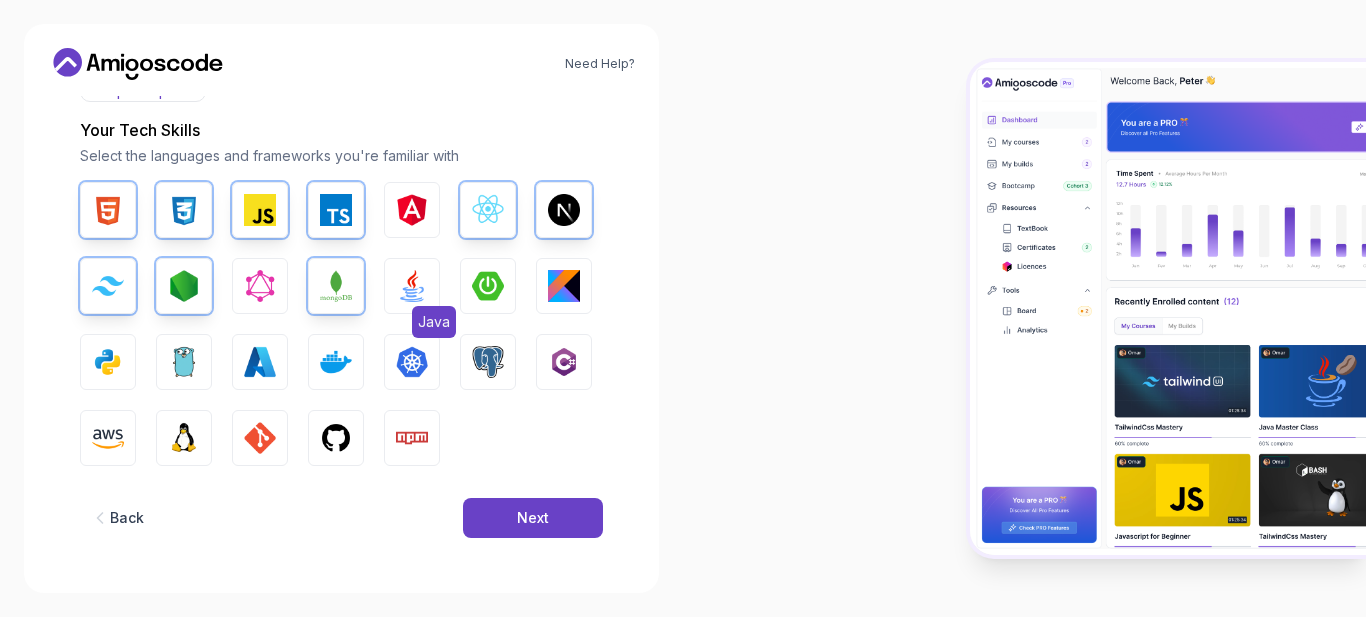 click at bounding box center [412, 286] 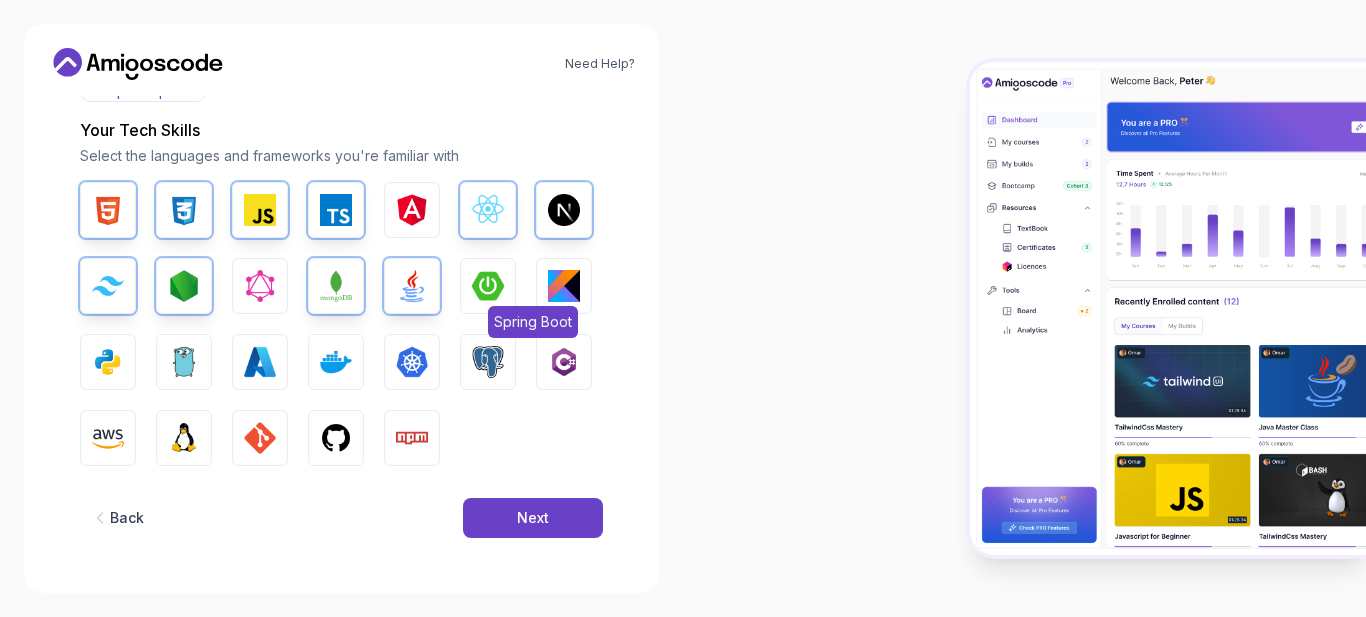 click at bounding box center (488, 286) 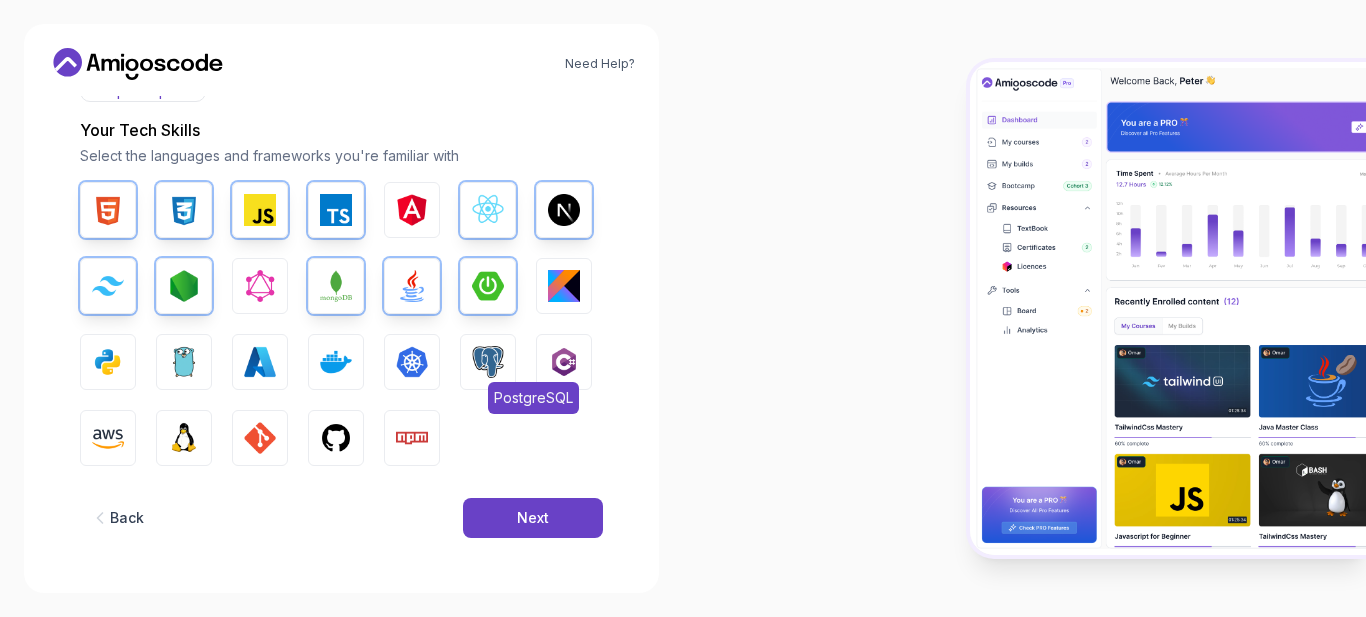 click at bounding box center (488, 362) 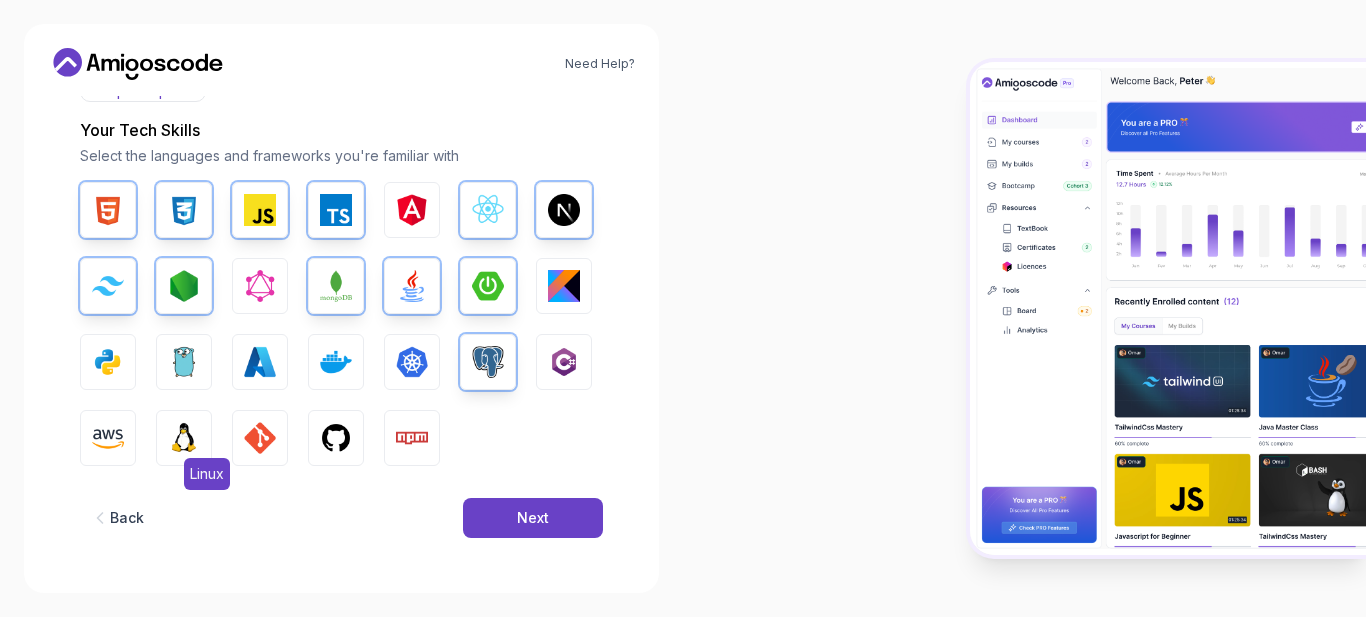 click at bounding box center [184, 438] 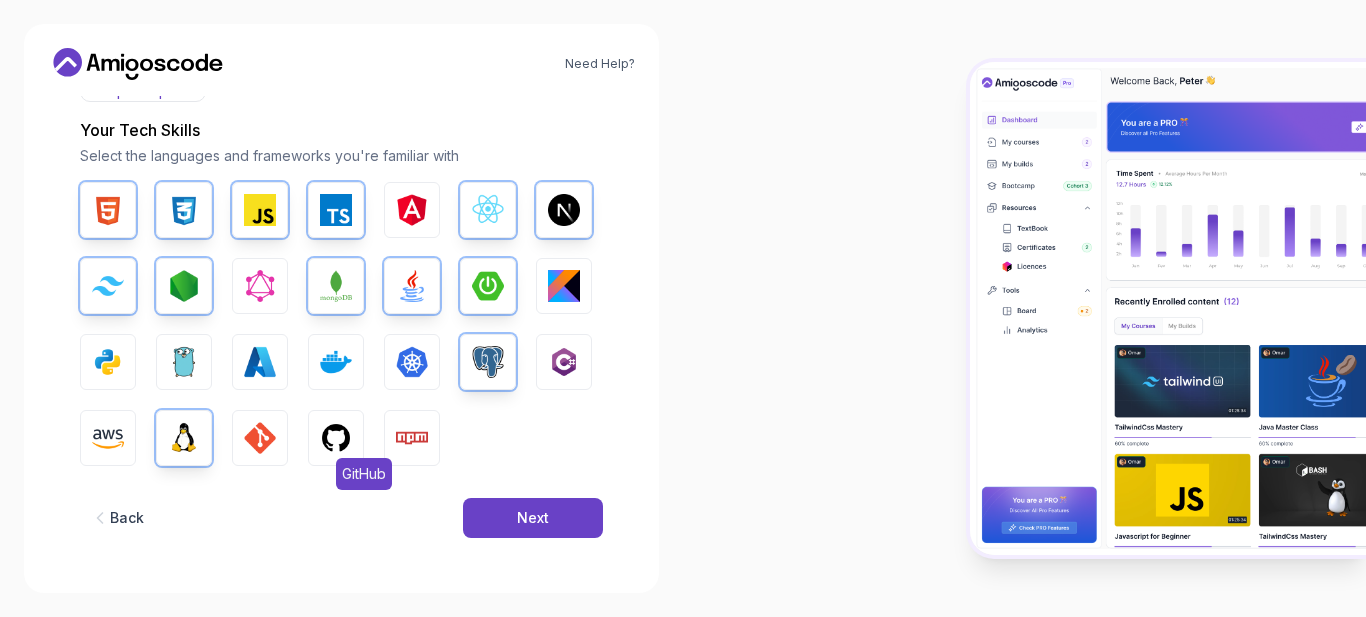 click at bounding box center (336, 438) 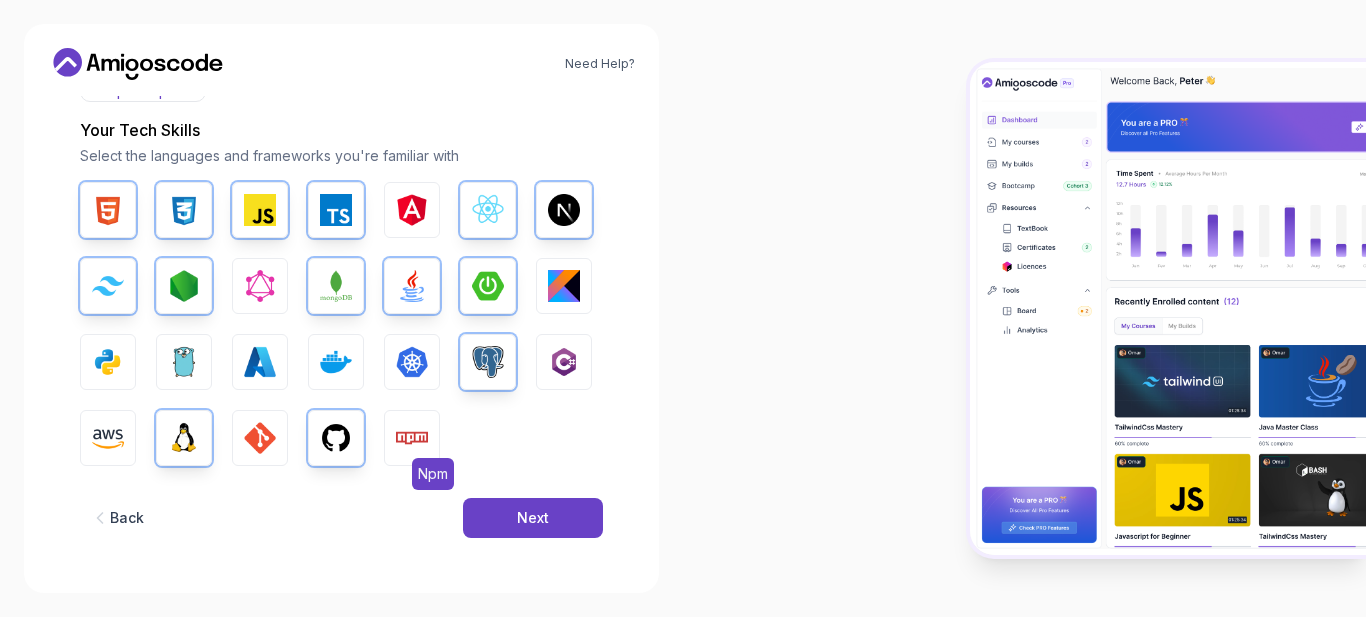 click at bounding box center [412, 438] 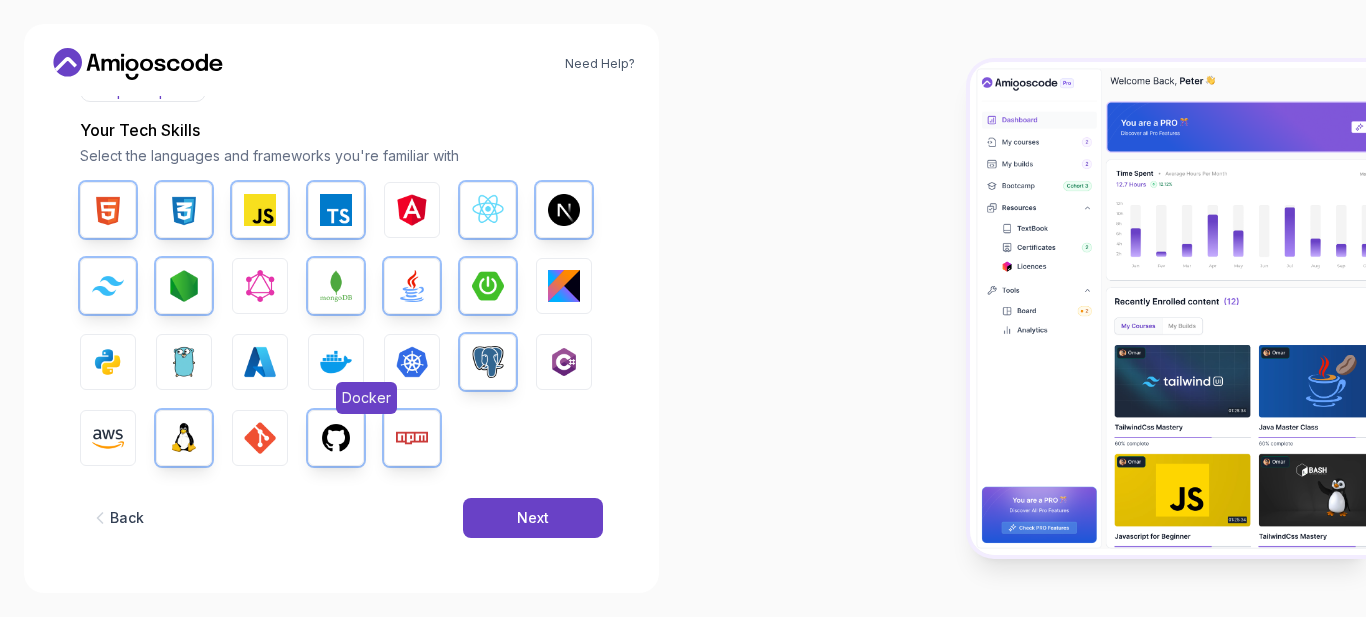 click at bounding box center [336, 362] 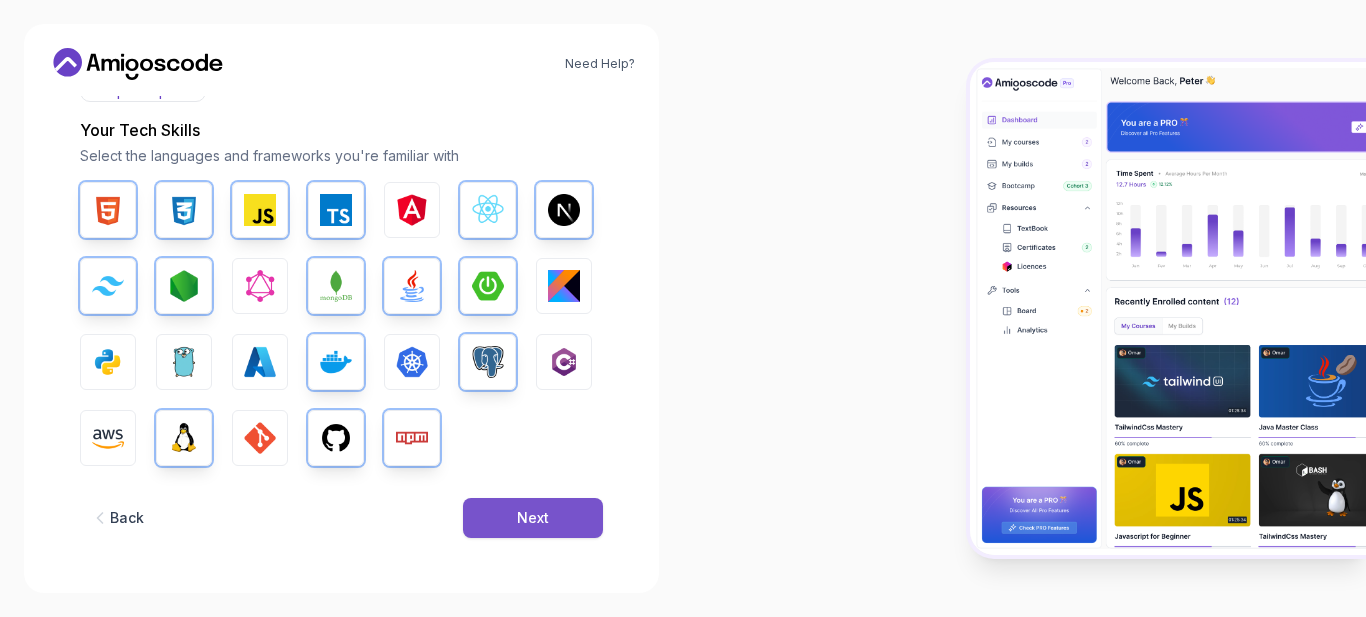 click on "Next" at bounding box center (533, 518) 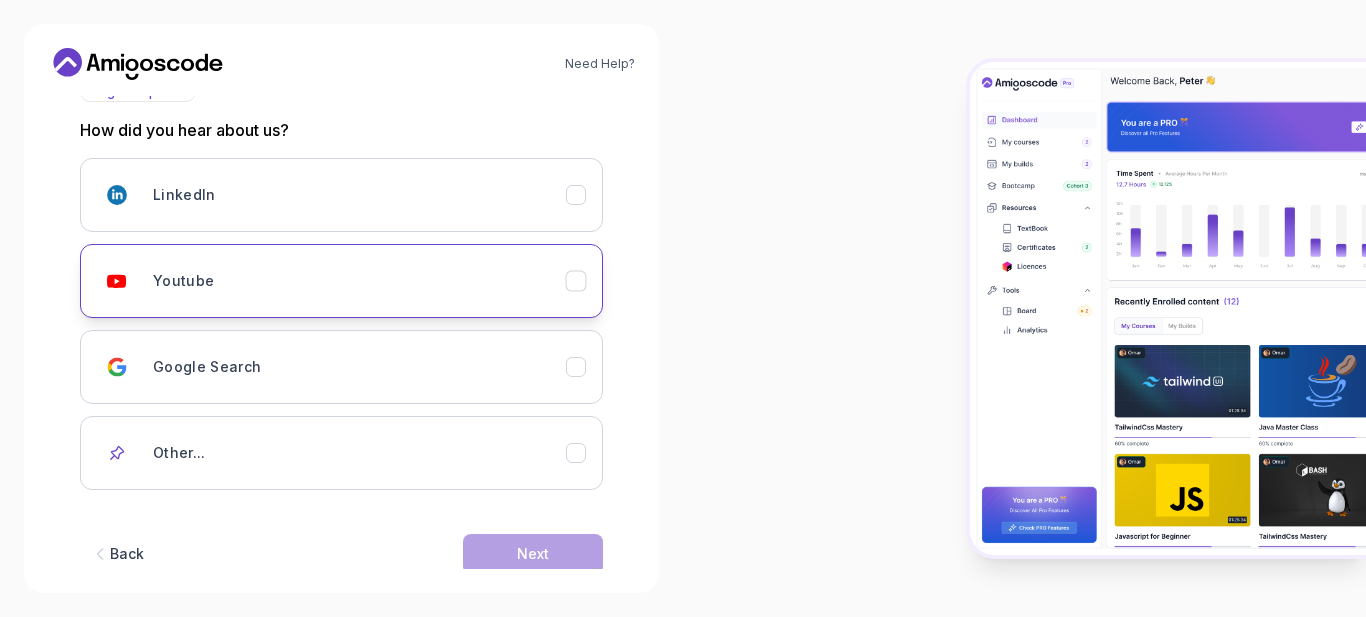 click 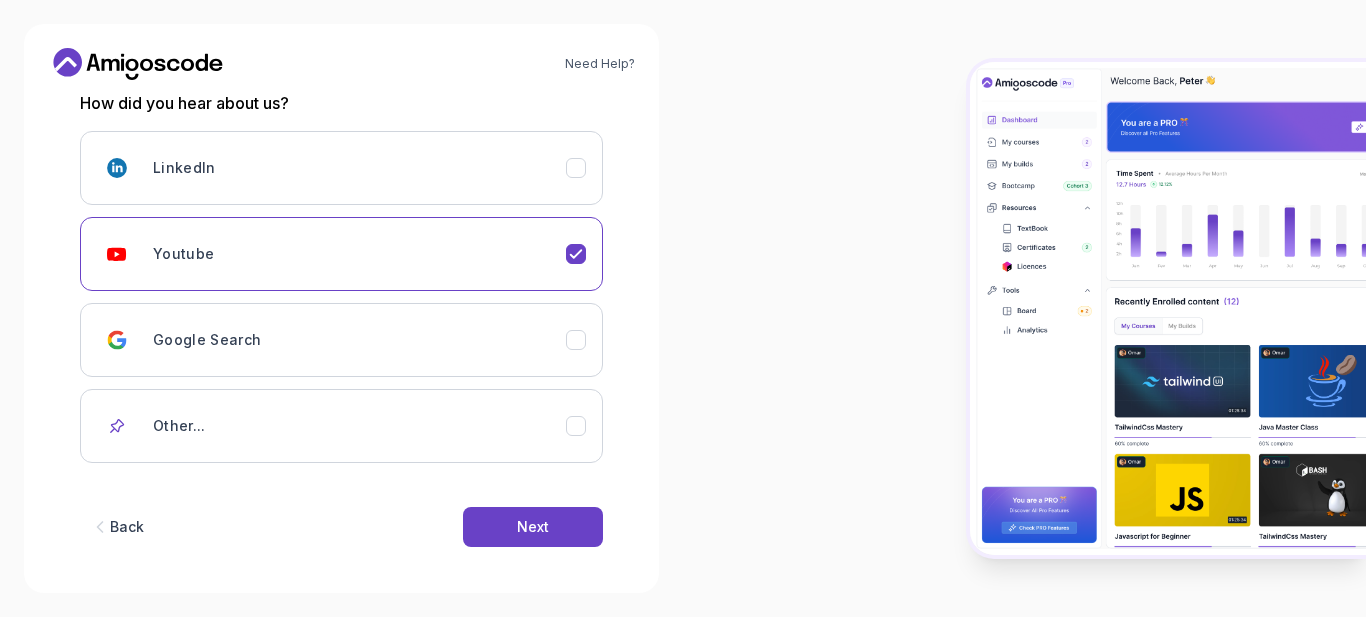 scroll, scrollTop: 292, scrollLeft: 0, axis: vertical 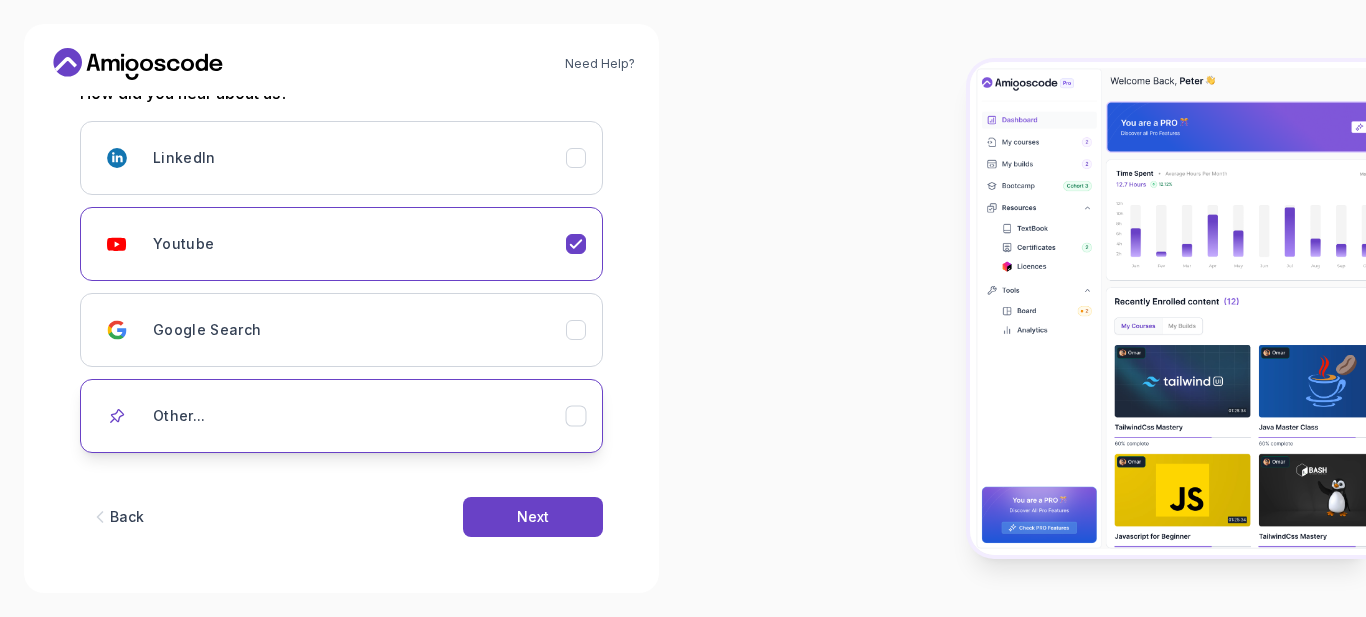 click on "Other..." at bounding box center (341, 416) 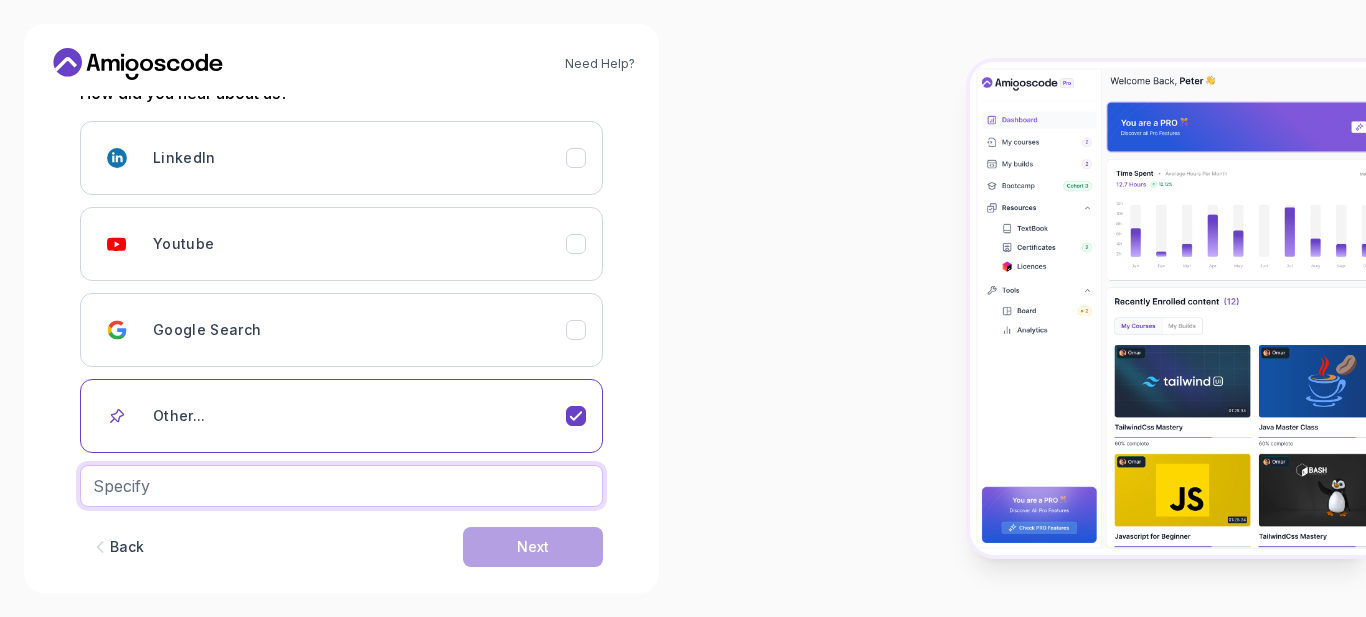 click at bounding box center [341, 486] 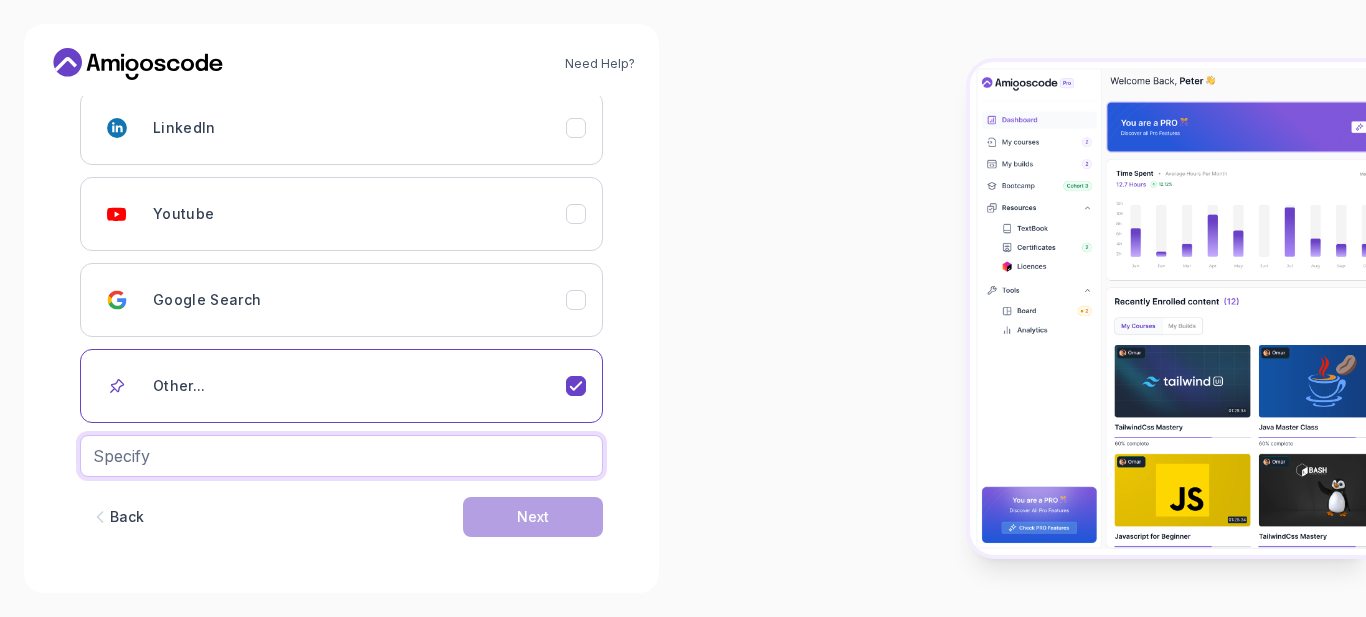 click at bounding box center [341, 456] 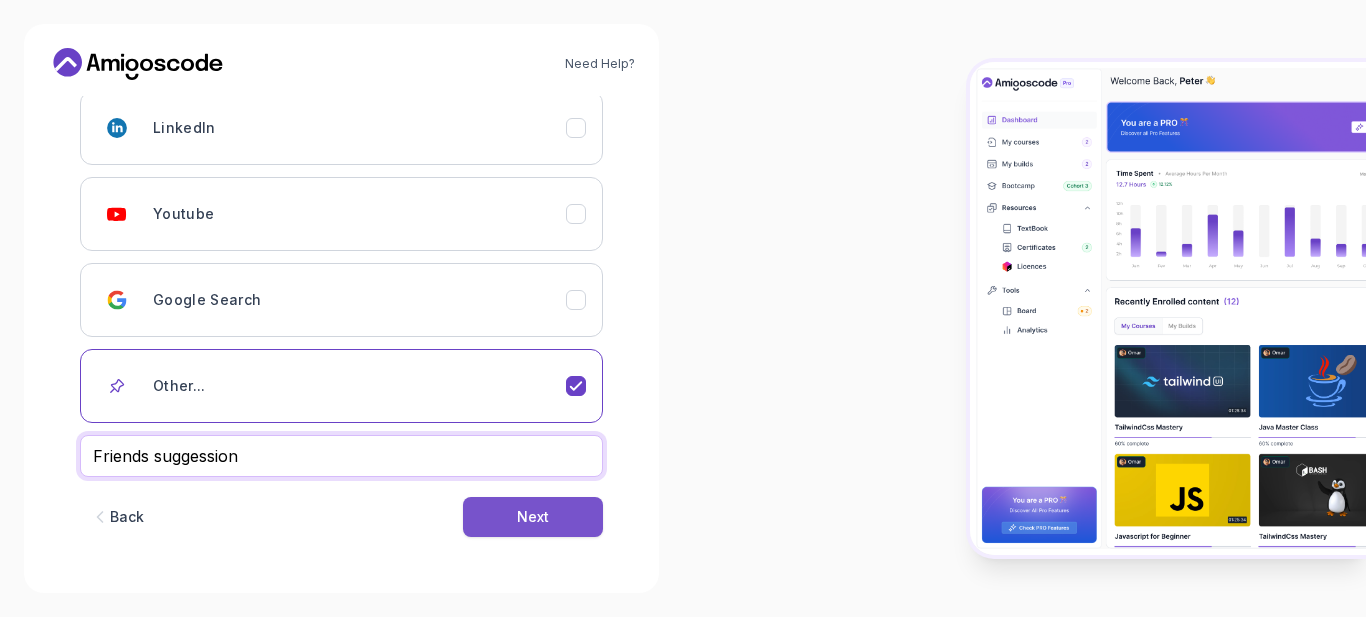 type on "Friends suggession" 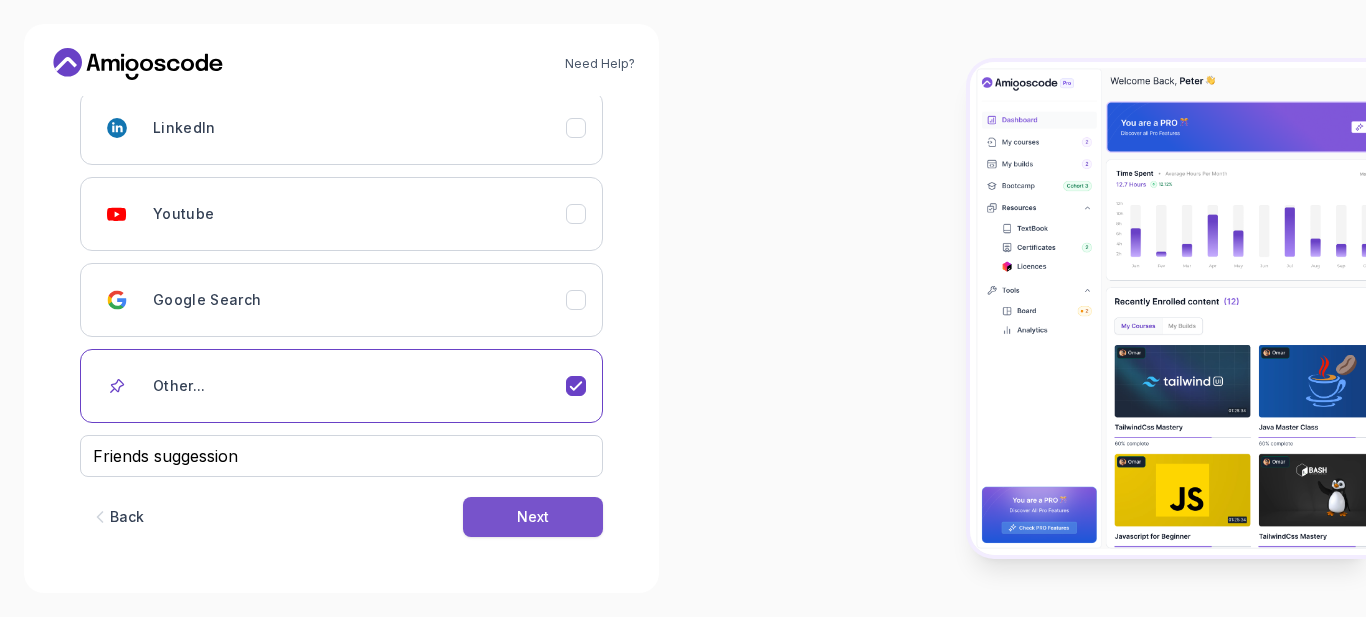 click on "Next" at bounding box center [533, 517] 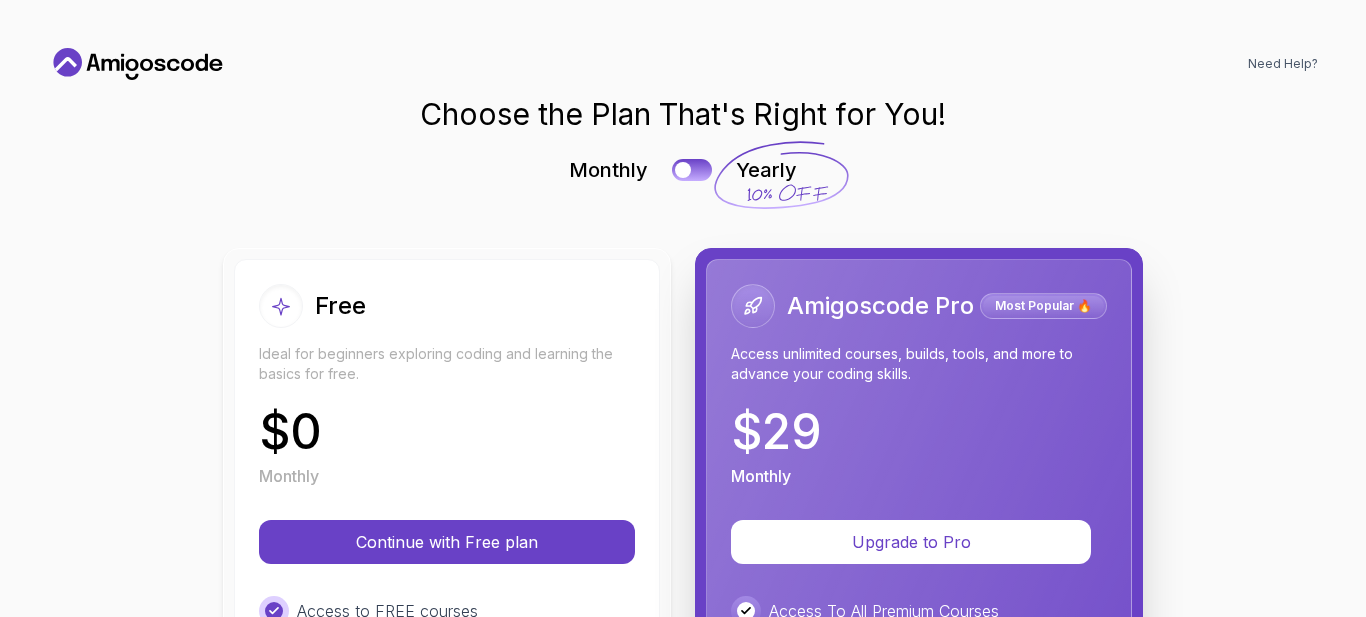 scroll, scrollTop: 0, scrollLeft: 0, axis: both 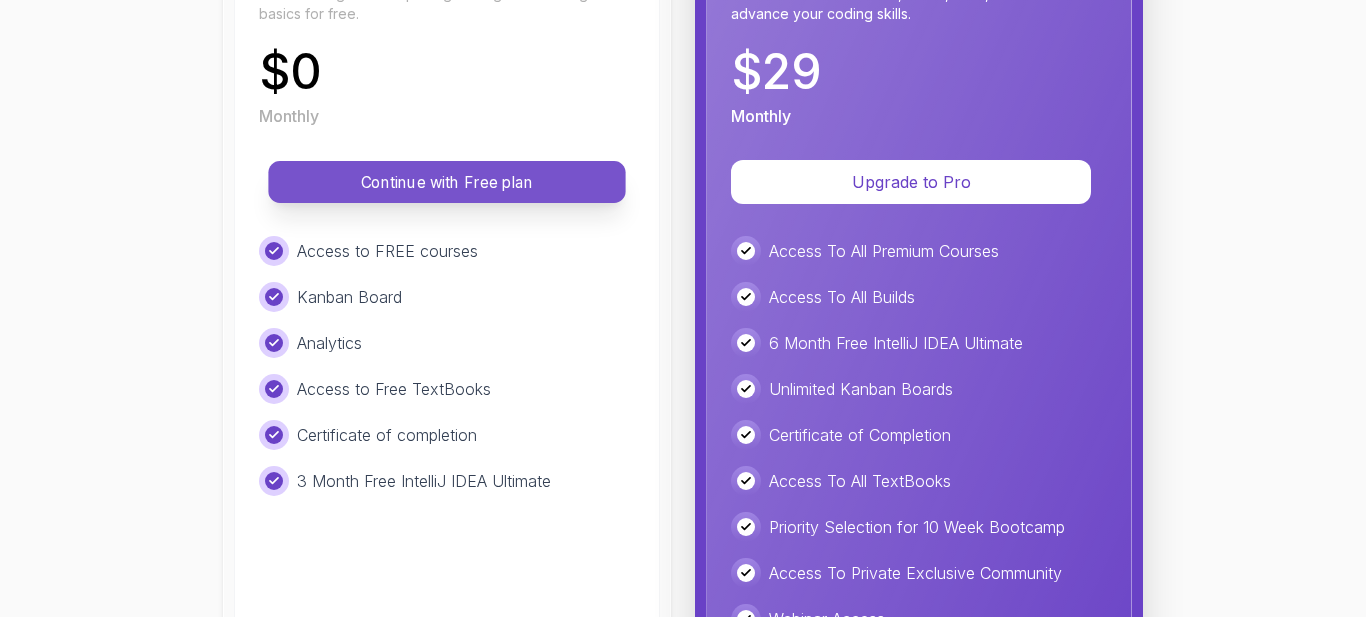 click on "Continue with Free plan" at bounding box center [447, 182] 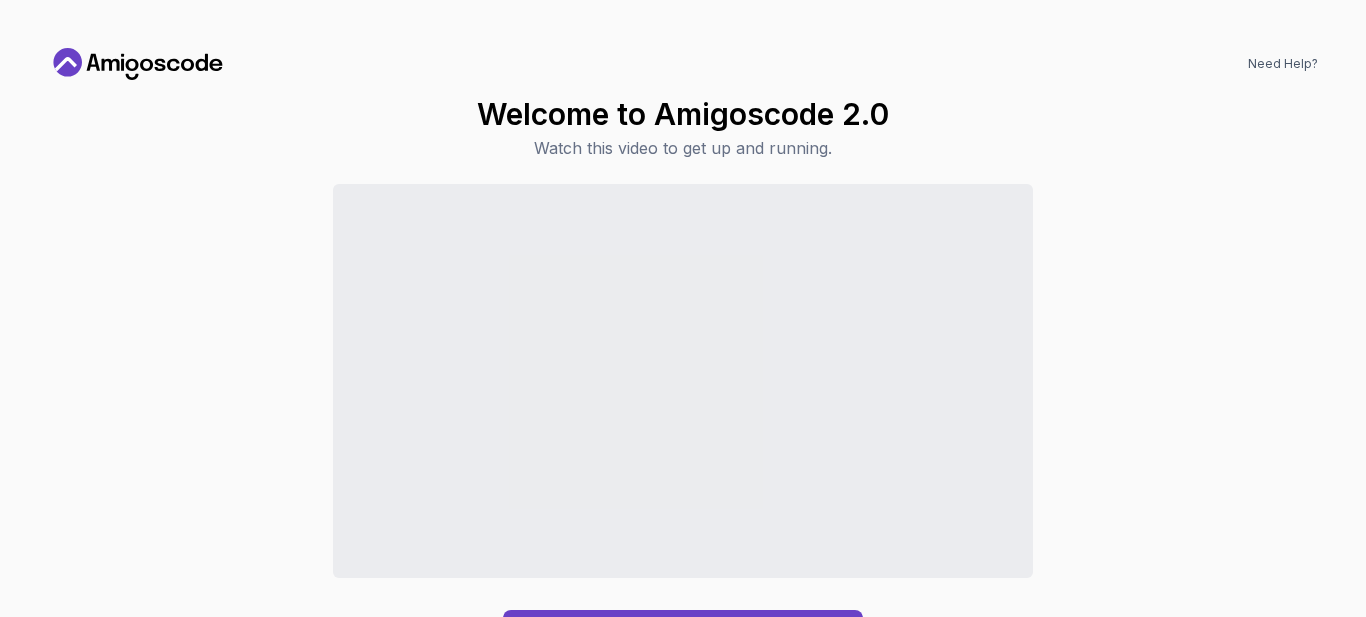 click on "Welcome to Amigoscode 2.0 Watch this video to get up and running. Continue to Dashboard" at bounding box center [683, 377] 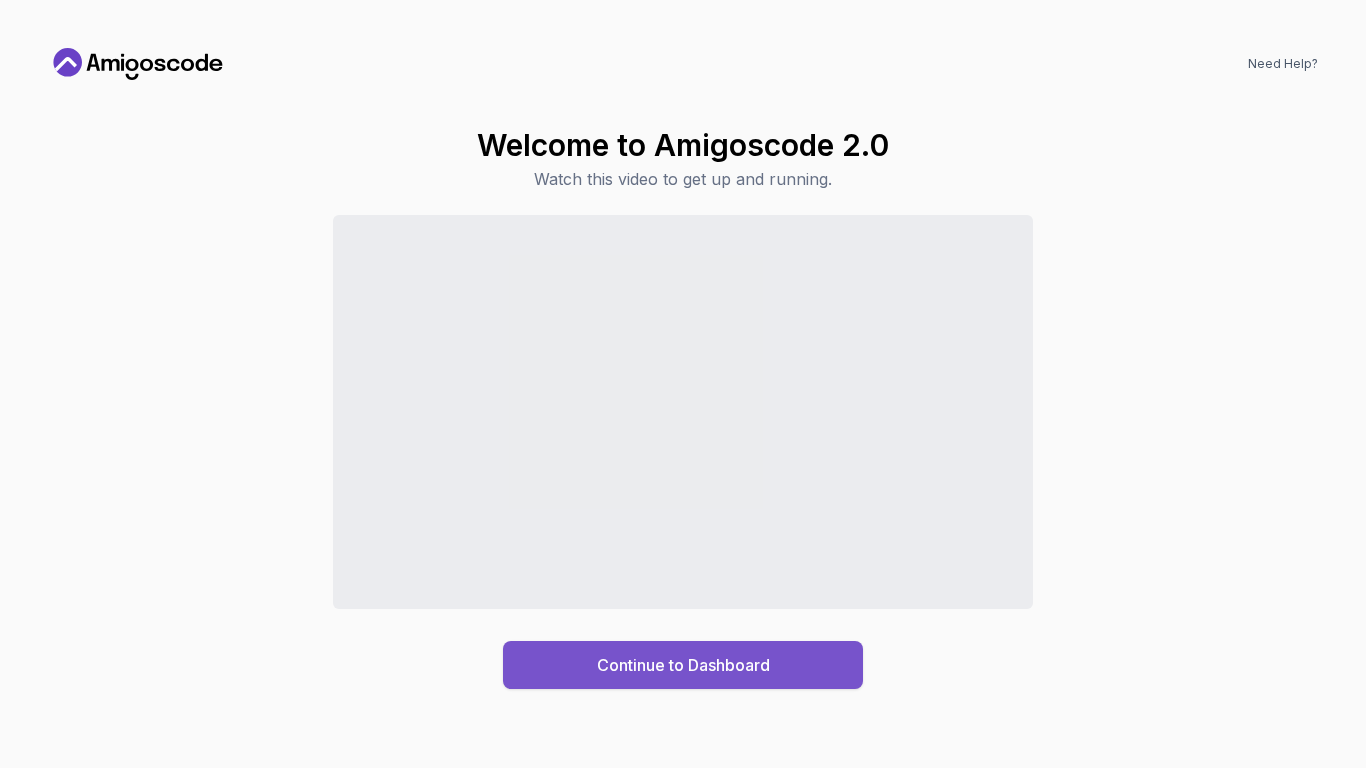 click on "Continue to Dashboard" at bounding box center [683, 665] 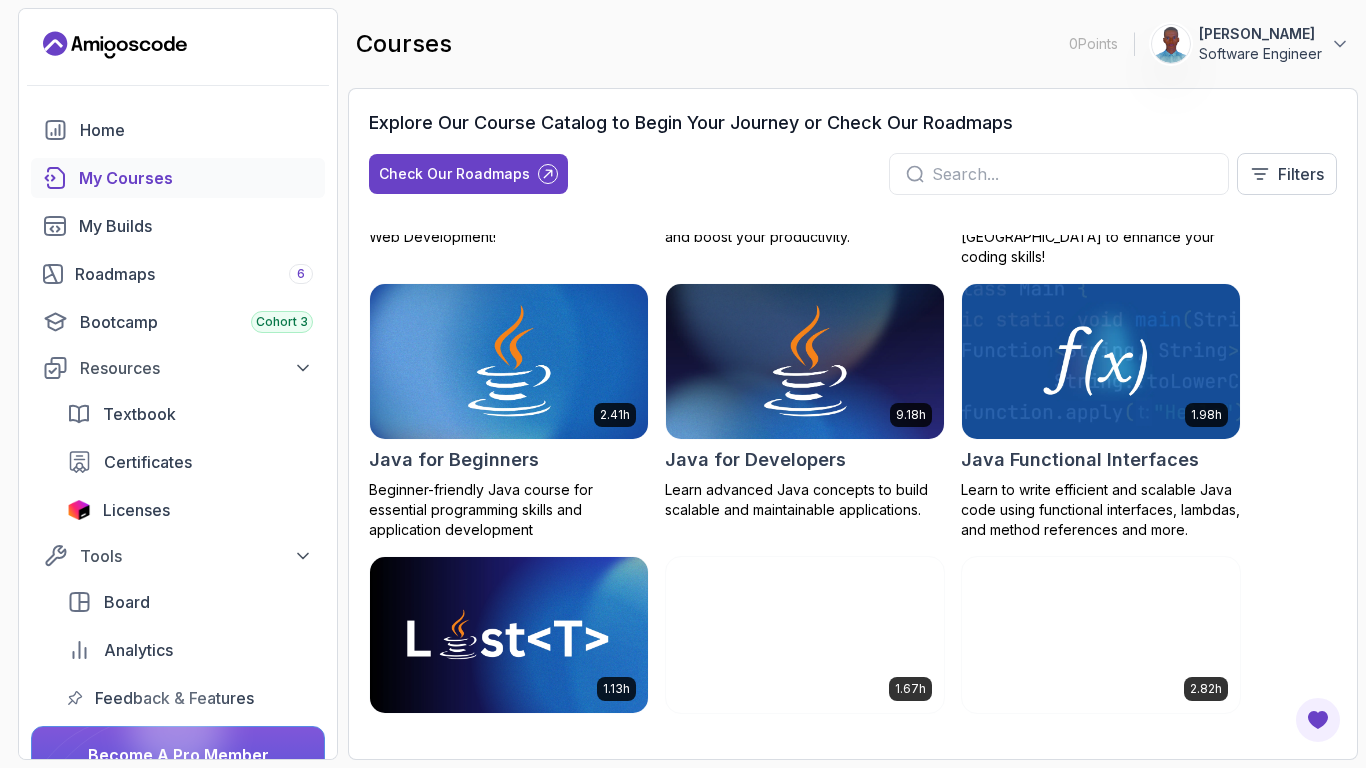 scroll, scrollTop: 1440, scrollLeft: 0, axis: vertical 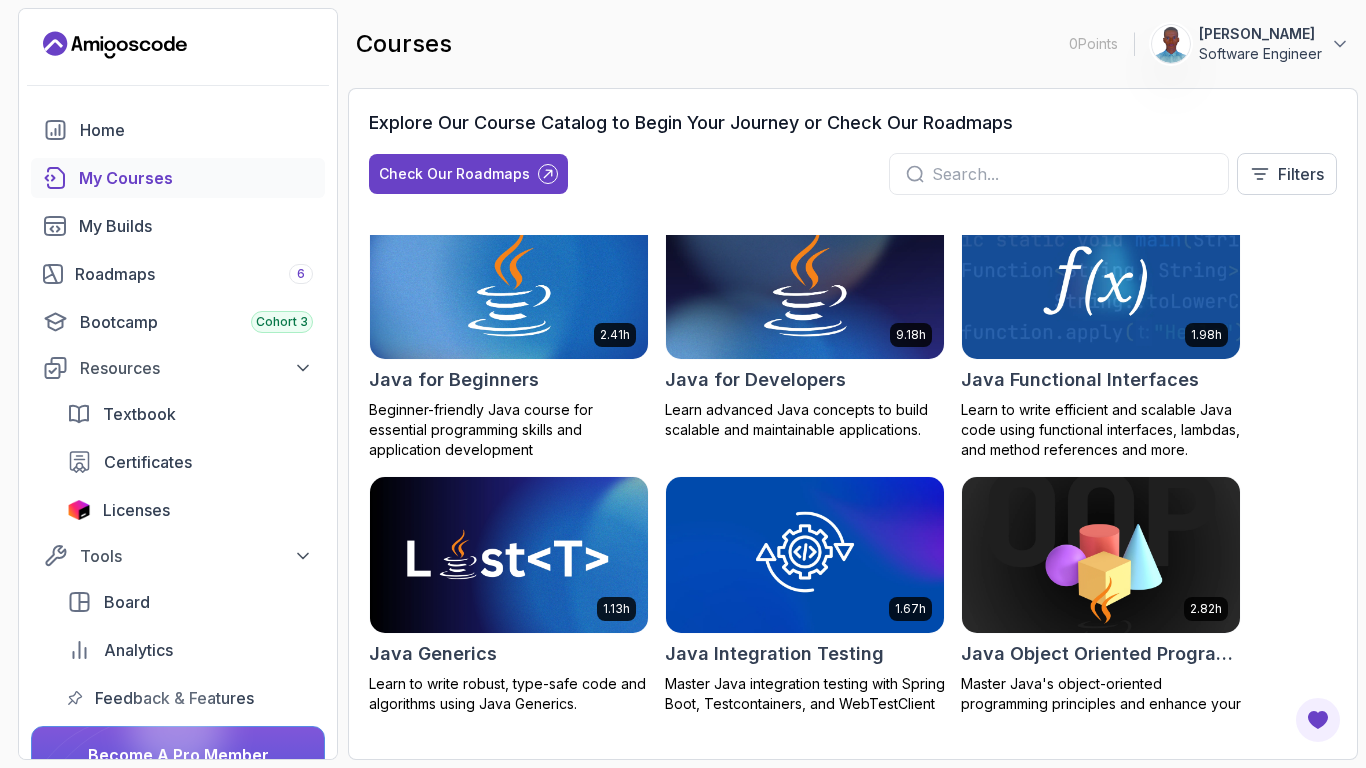 click at bounding box center (1072, 174) 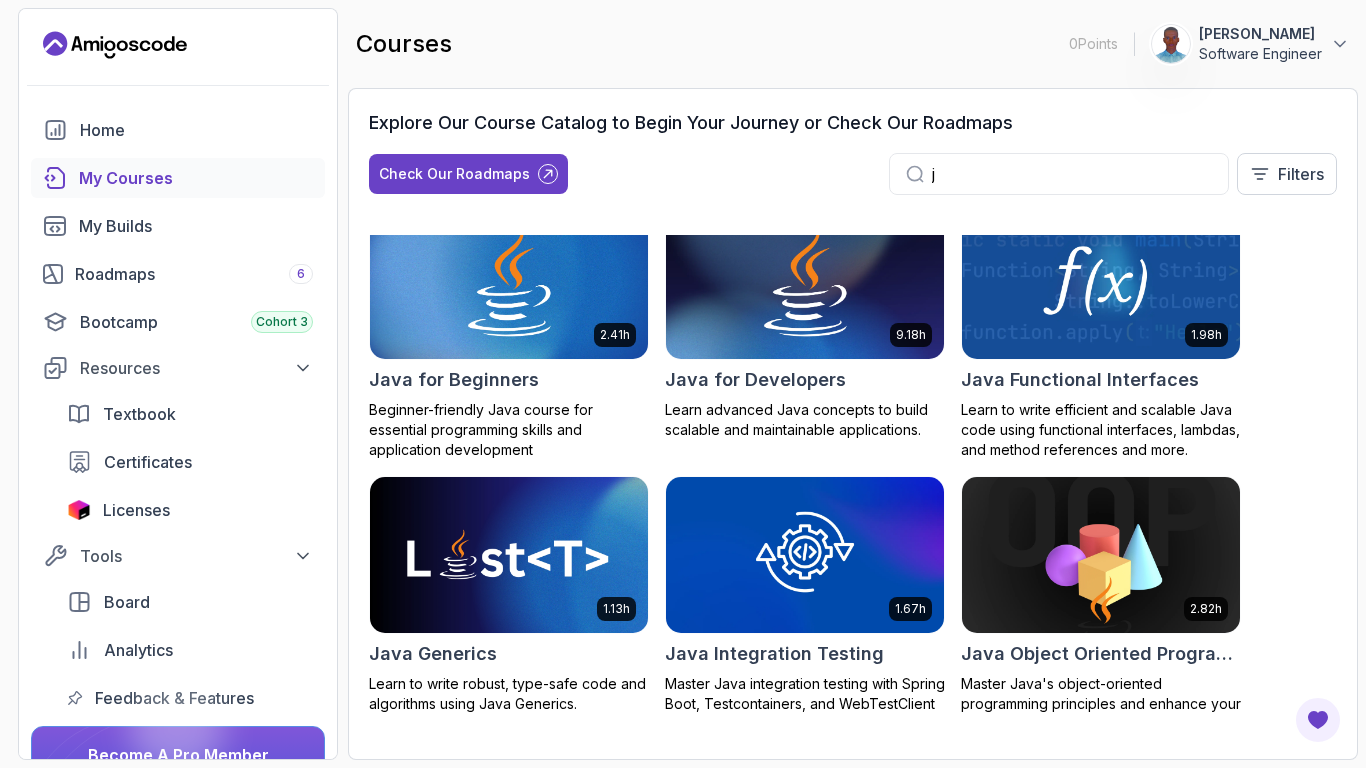 scroll, scrollTop: 1500, scrollLeft: 0, axis: vertical 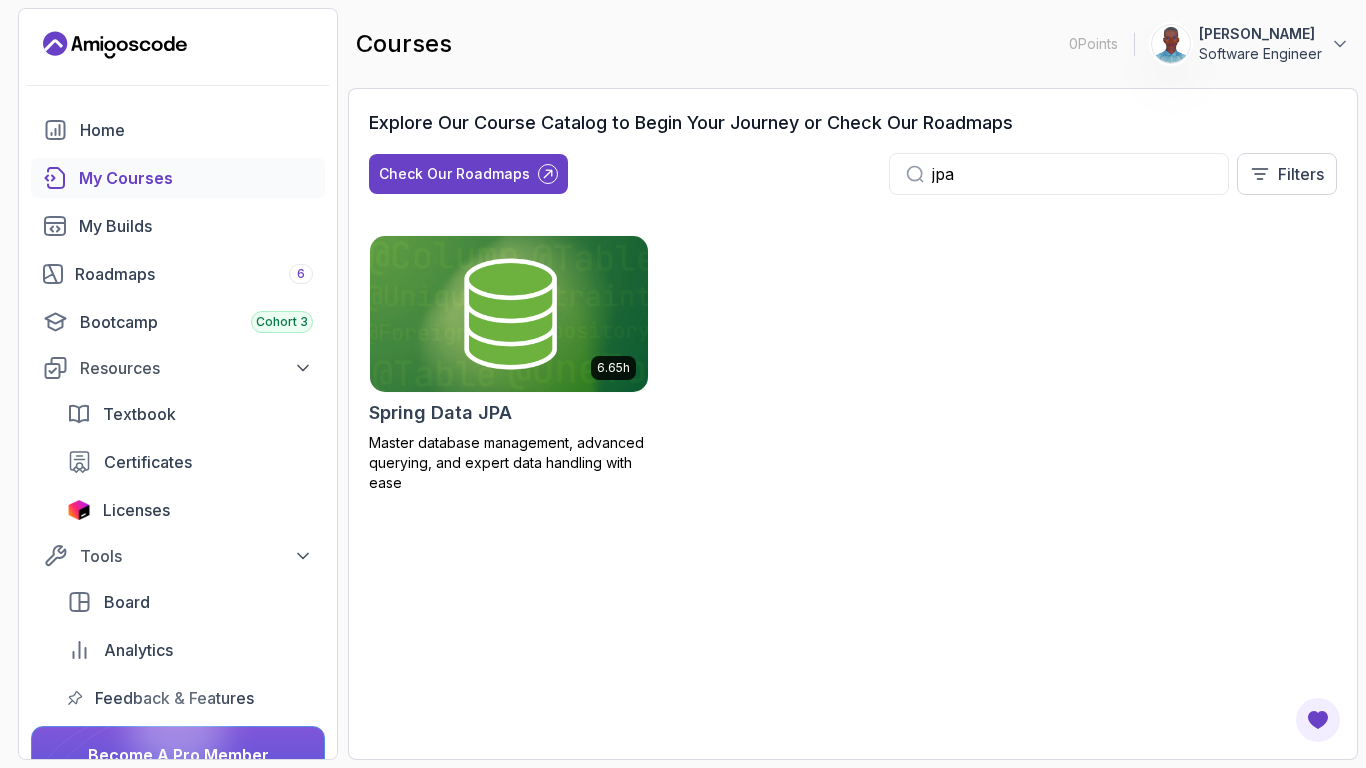 type on "jpa" 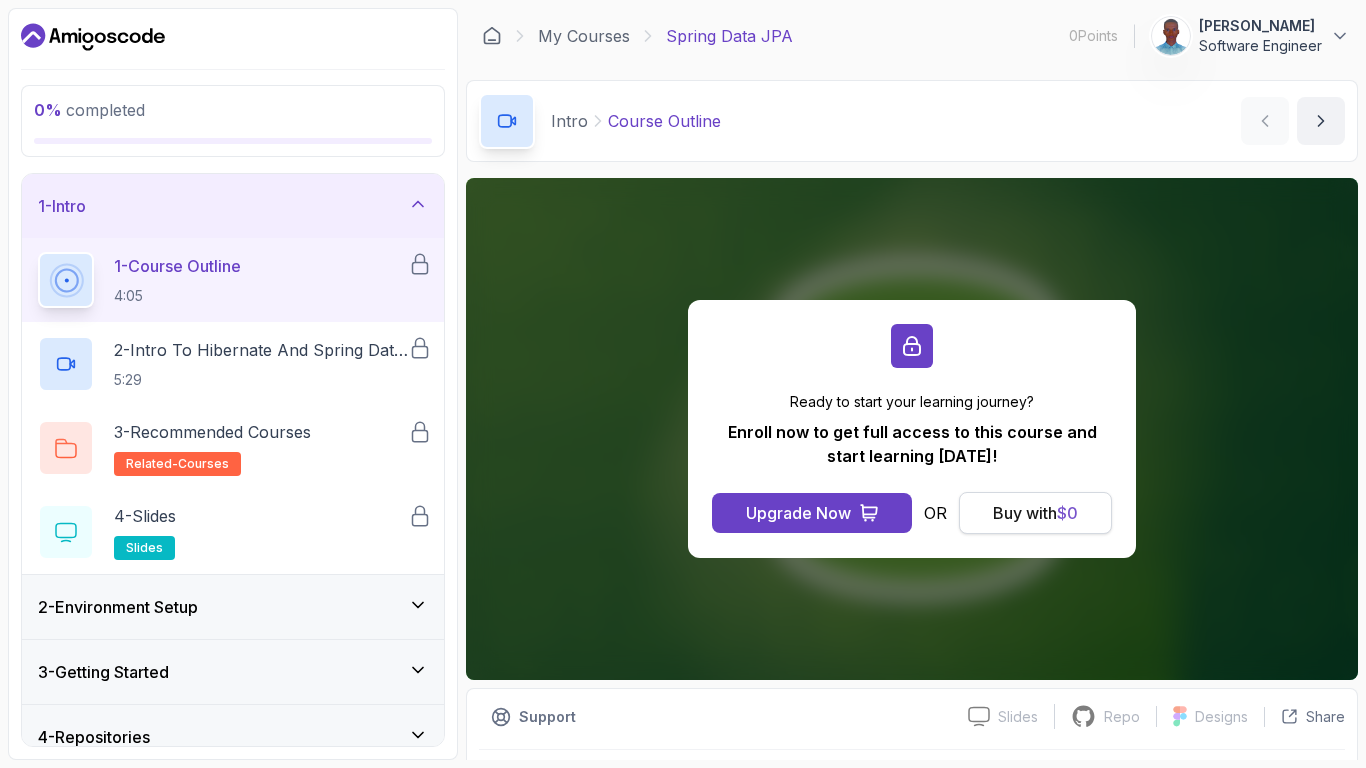 click on "Buy with  $ 0" at bounding box center (1035, 513) 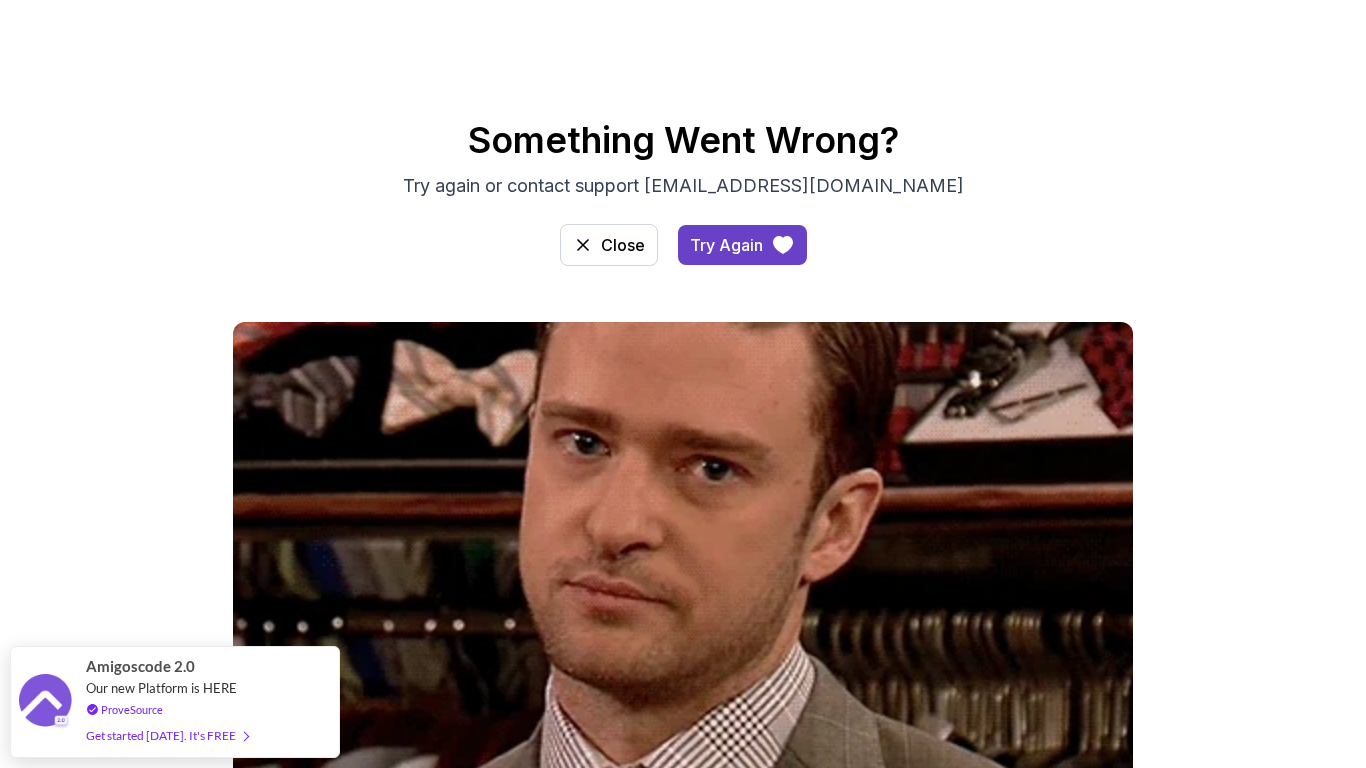 scroll, scrollTop: 0, scrollLeft: 0, axis: both 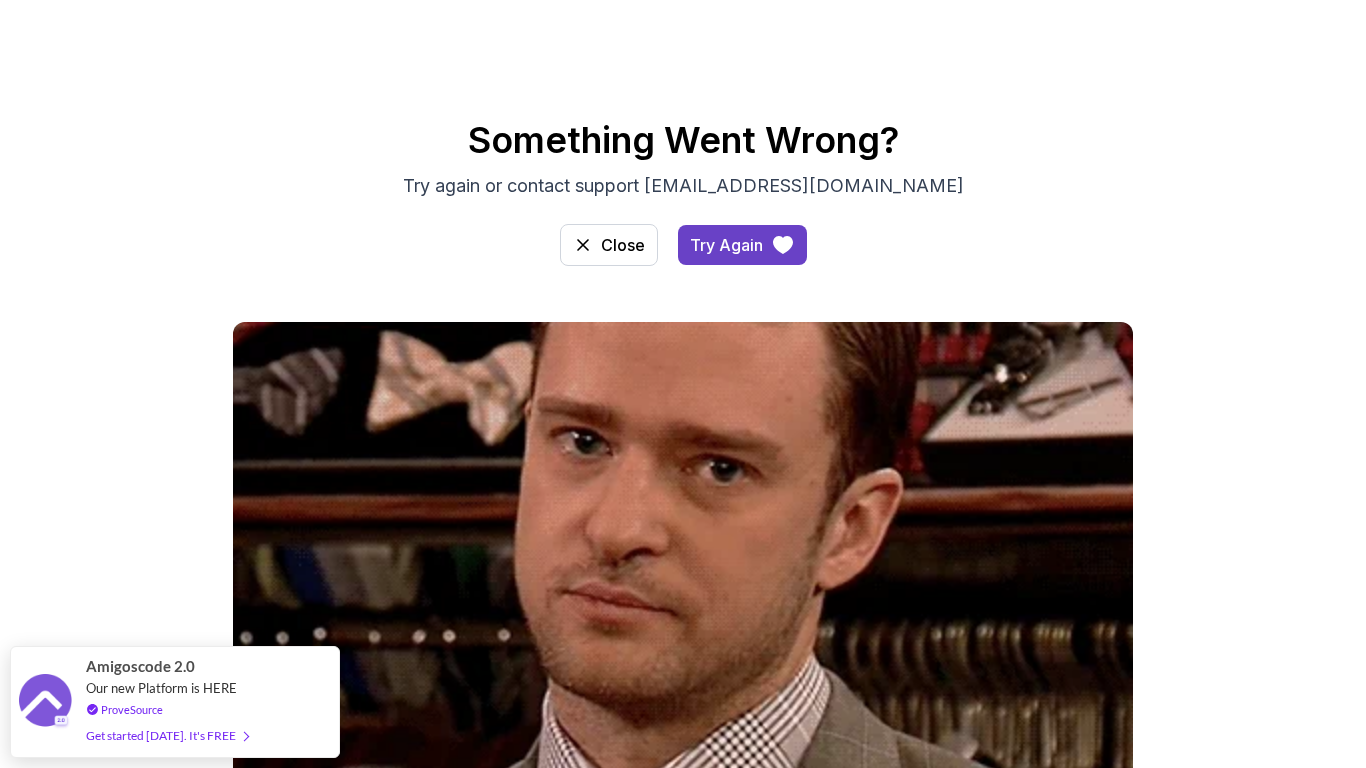 click on "Close" at bounding box center [623, 245] 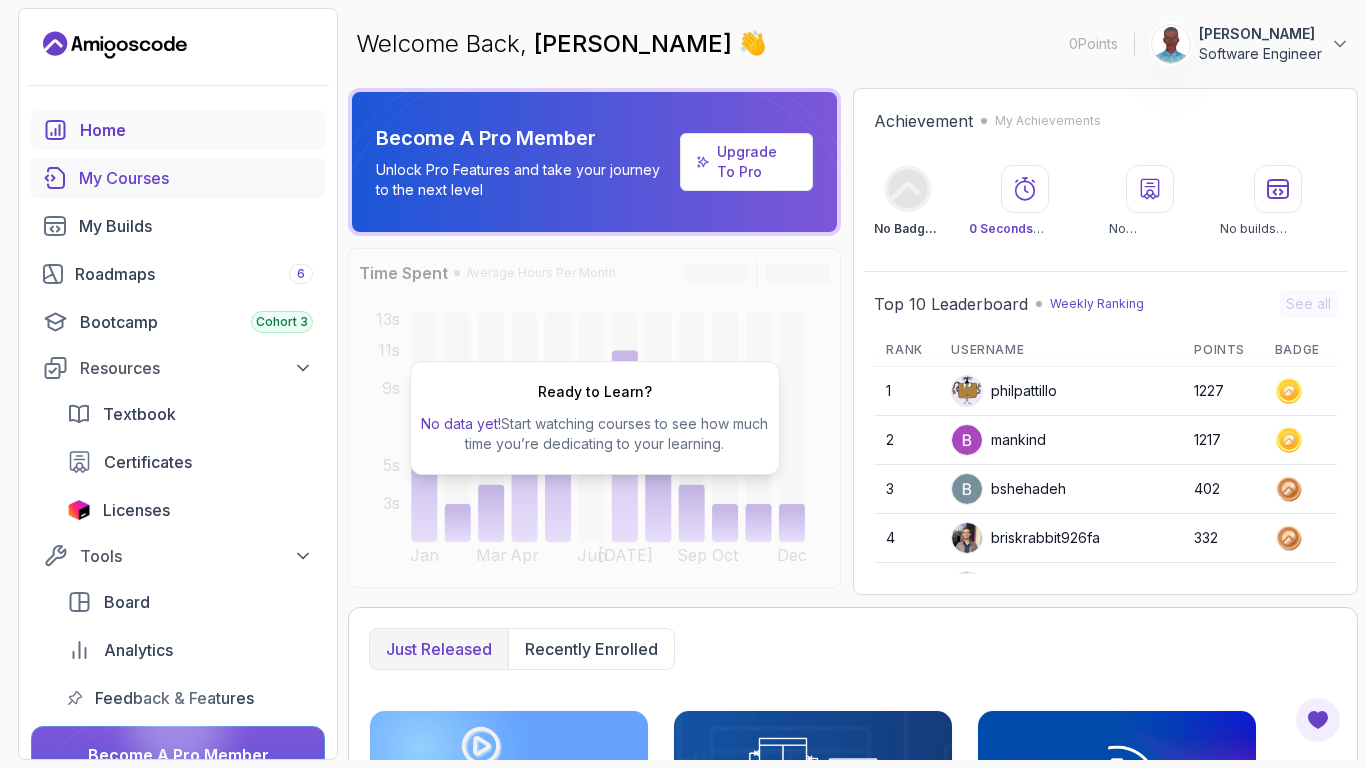 click on "My Courses" at bounding box center (196, 178) 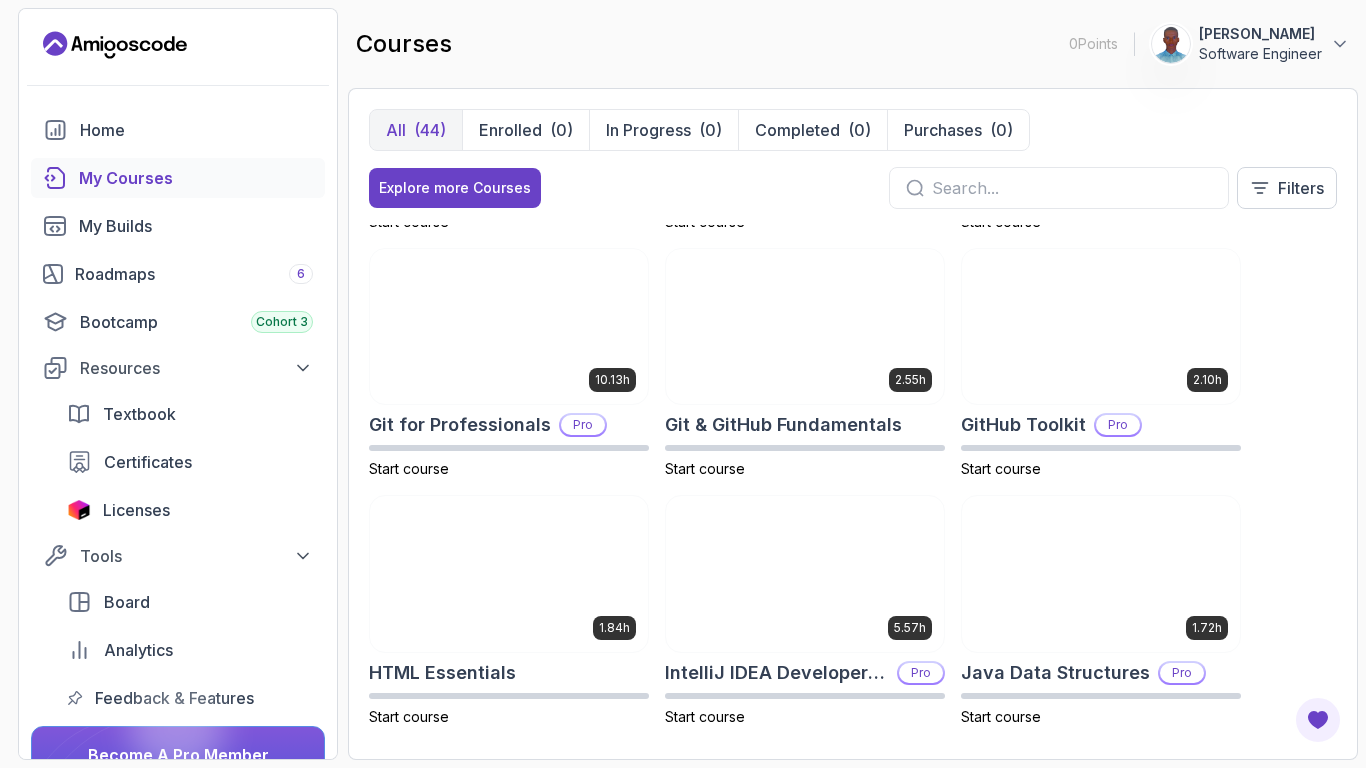 scroll, scrollTop: 0, scrollLeft: 0, axis: both 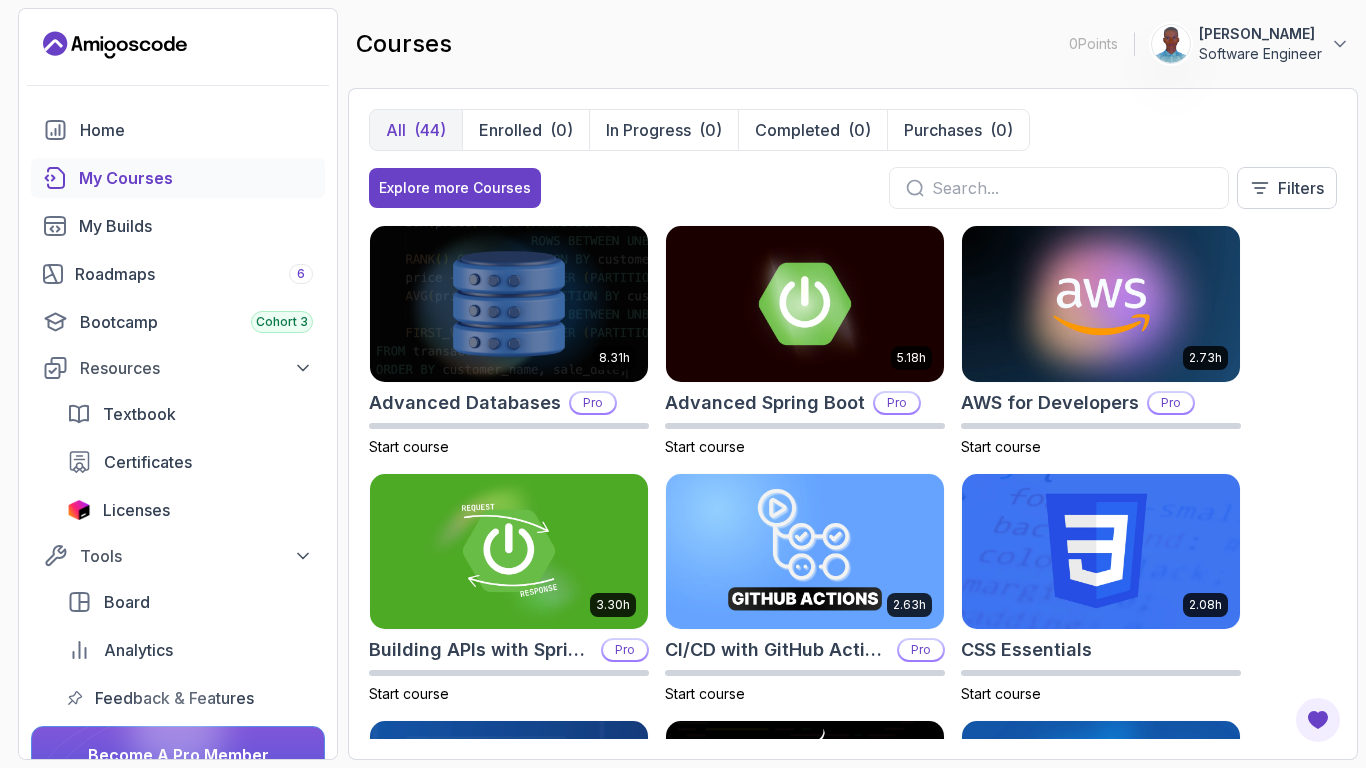 click at bounding box center [1072, 188] 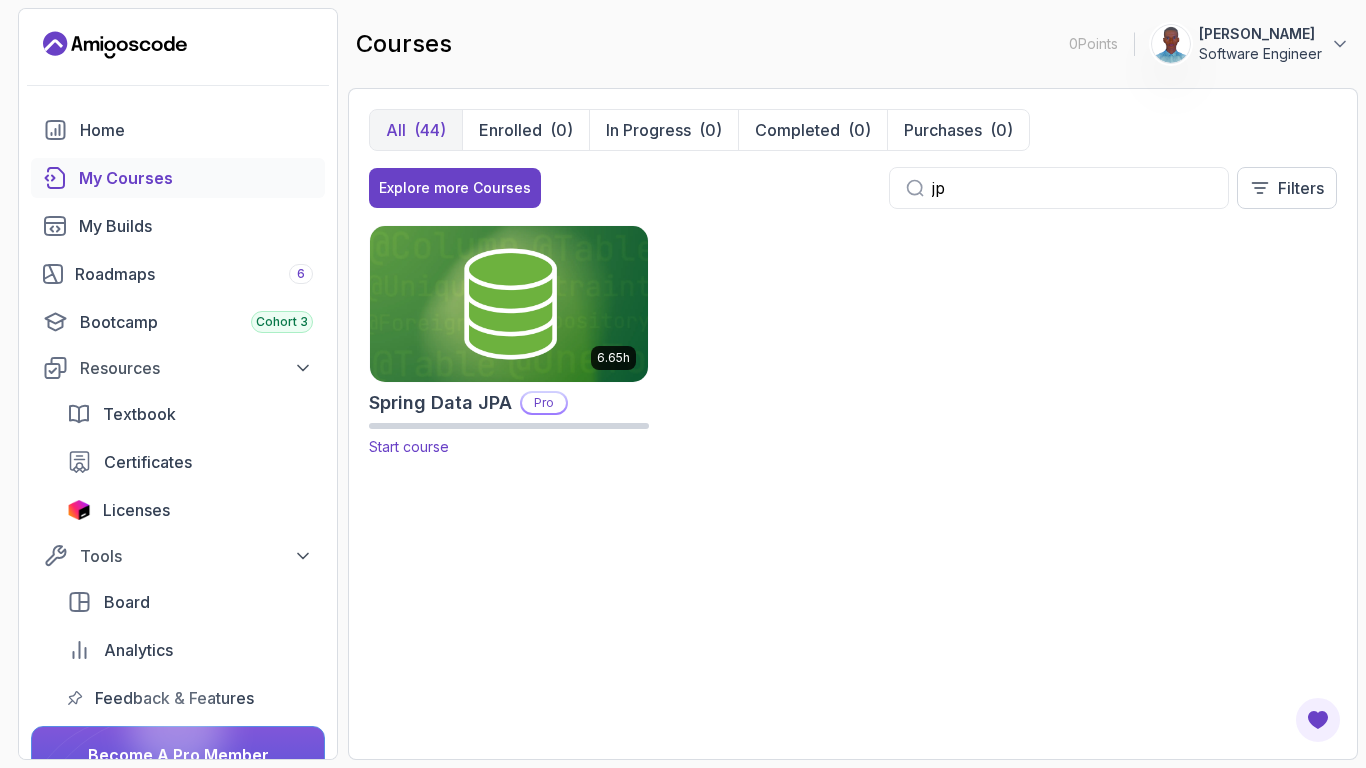 type on "jp" 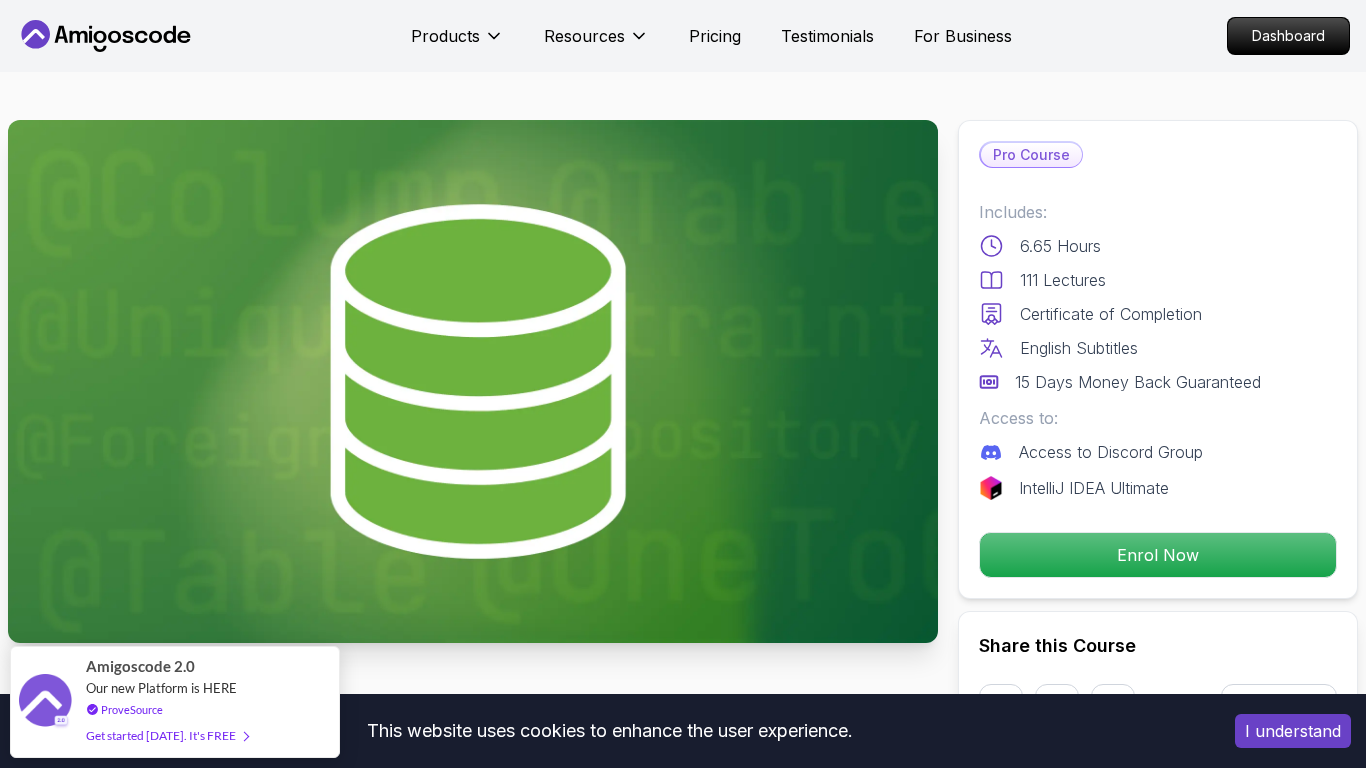 click on "I understand" at bounding box center (1293, 731) 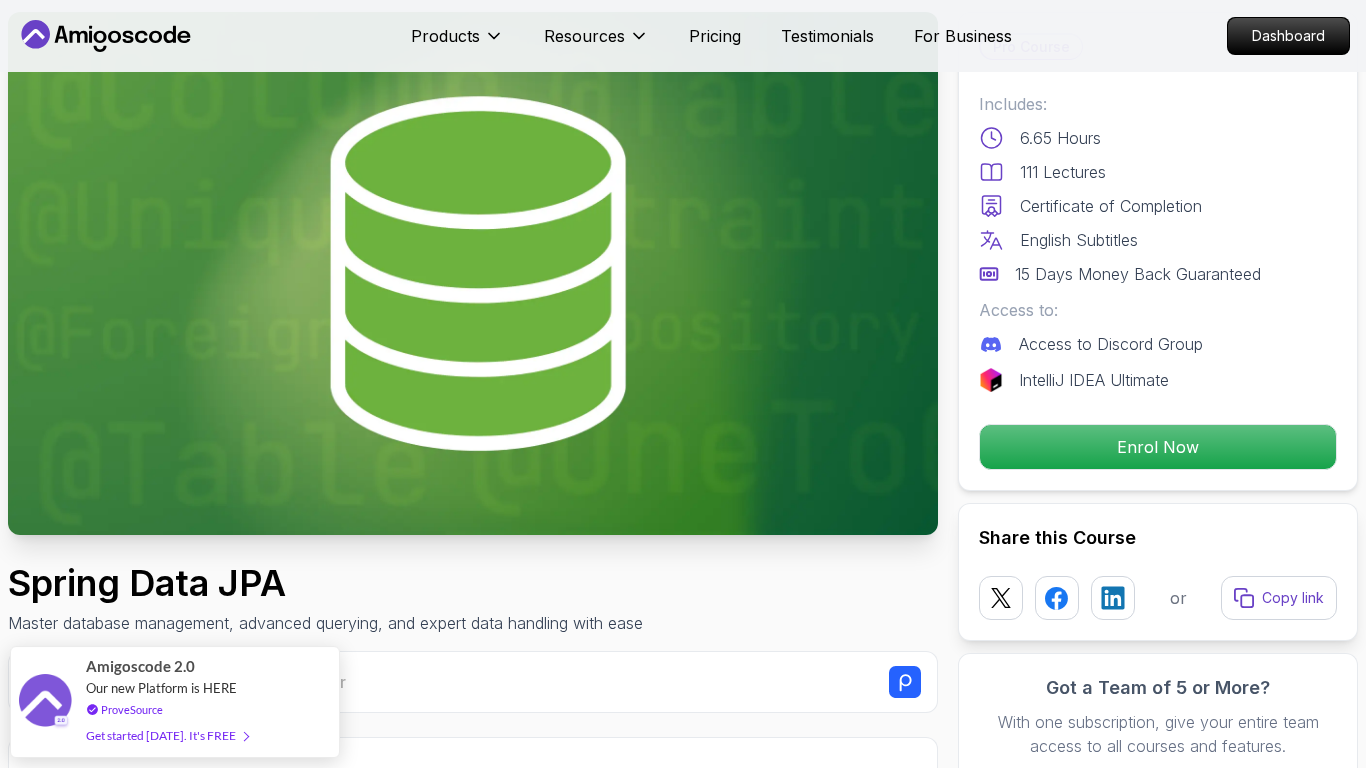 scroll, scrollTop: 0, scrollLeft: 0, axis: both 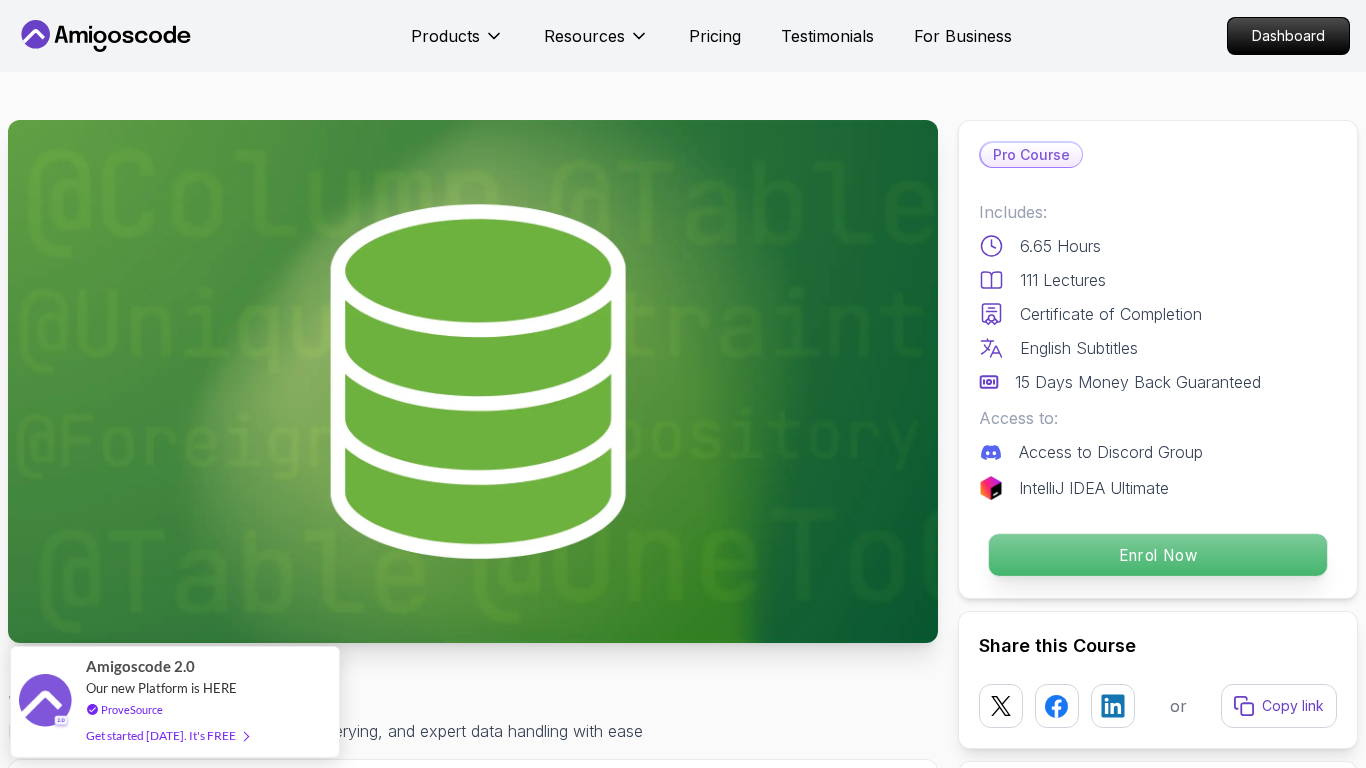 click on "Enrol Now" at bounding box center (1158, 555) 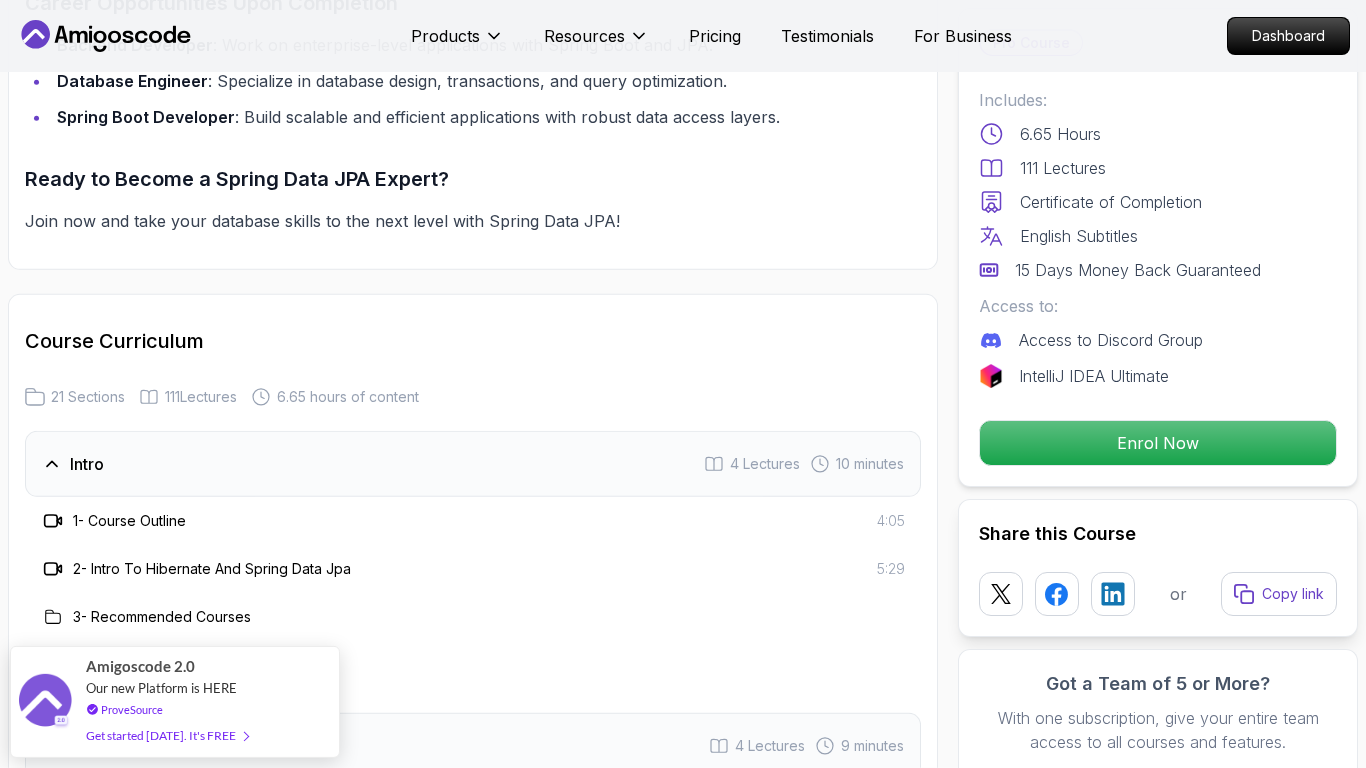 scroll, scrollTop: 2257, scrollLeft: 0, axis: vertical 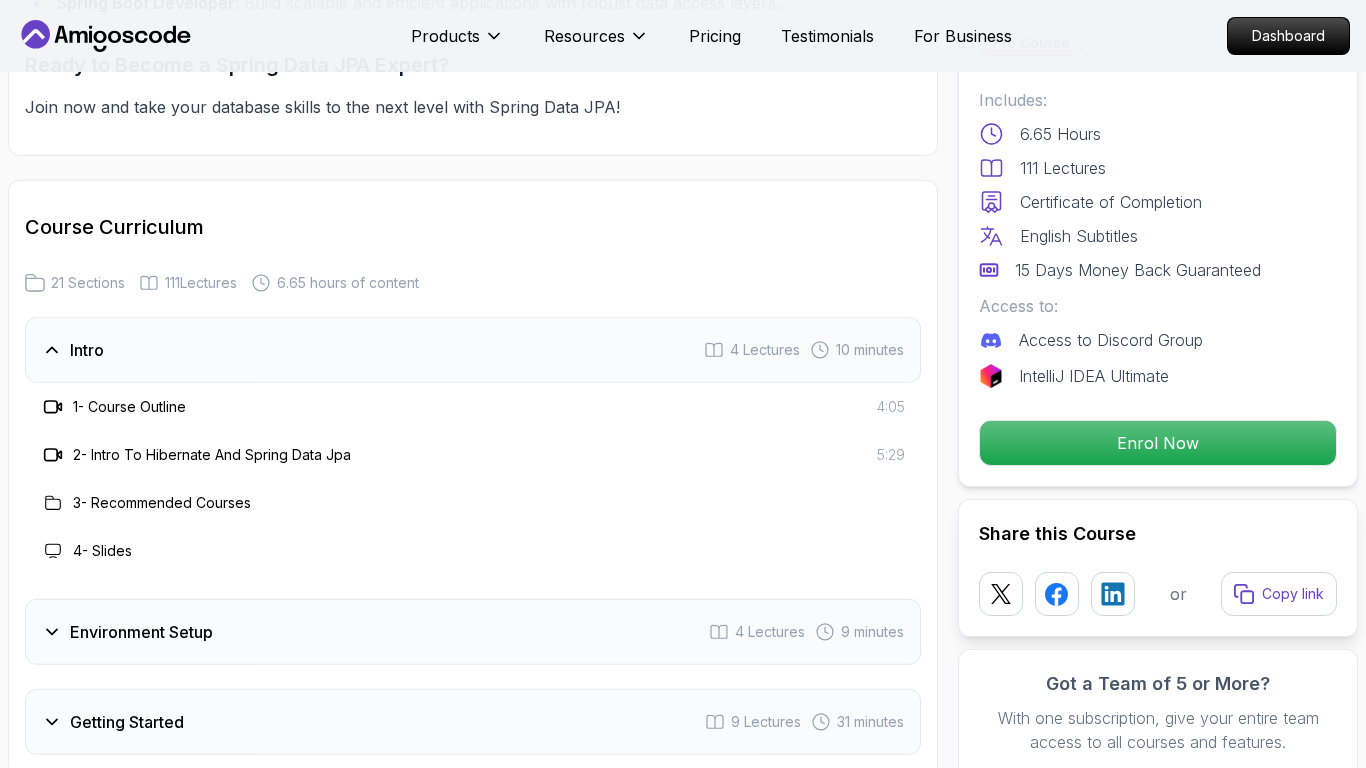 click on "1  -   Course Outline  4:05" at bounding box center [473, 407] 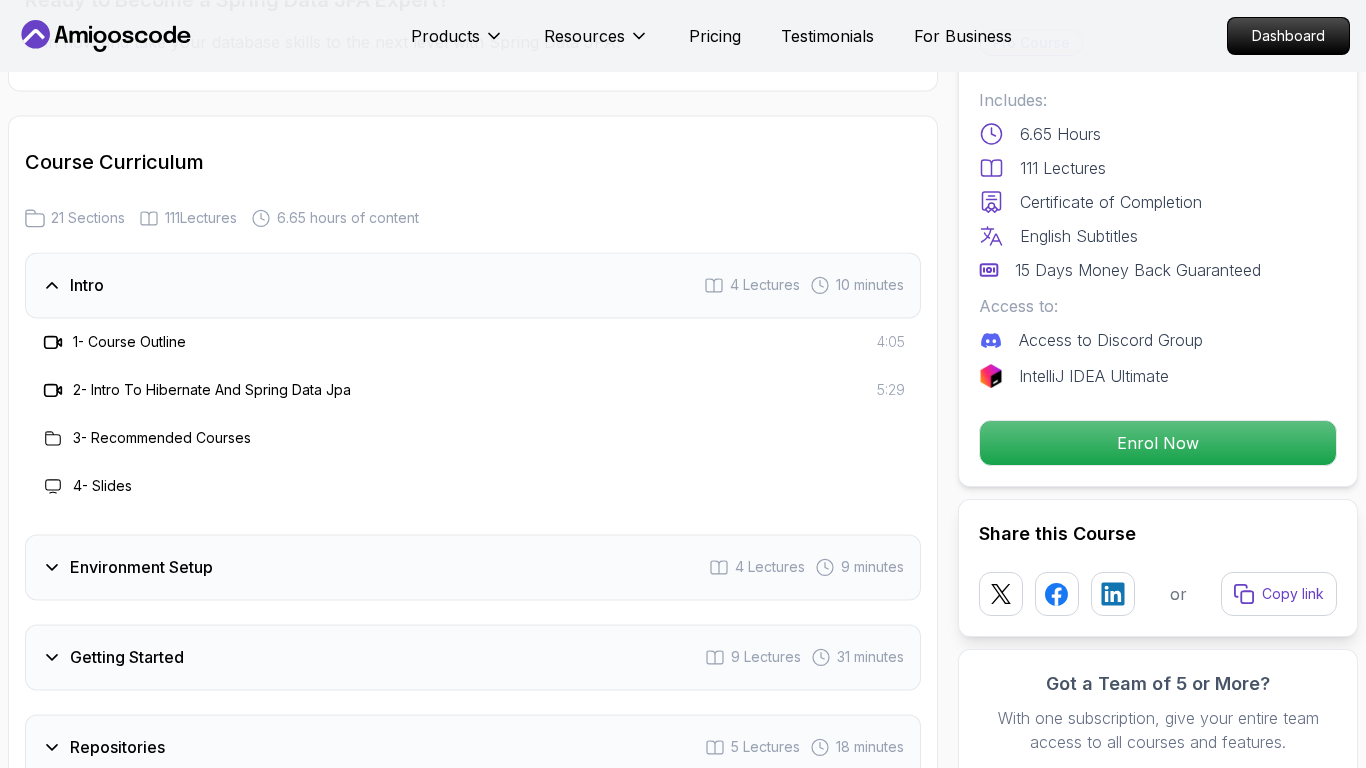 scroll, scrollTop: 2371, scrollLeft: 0, axis: vertical 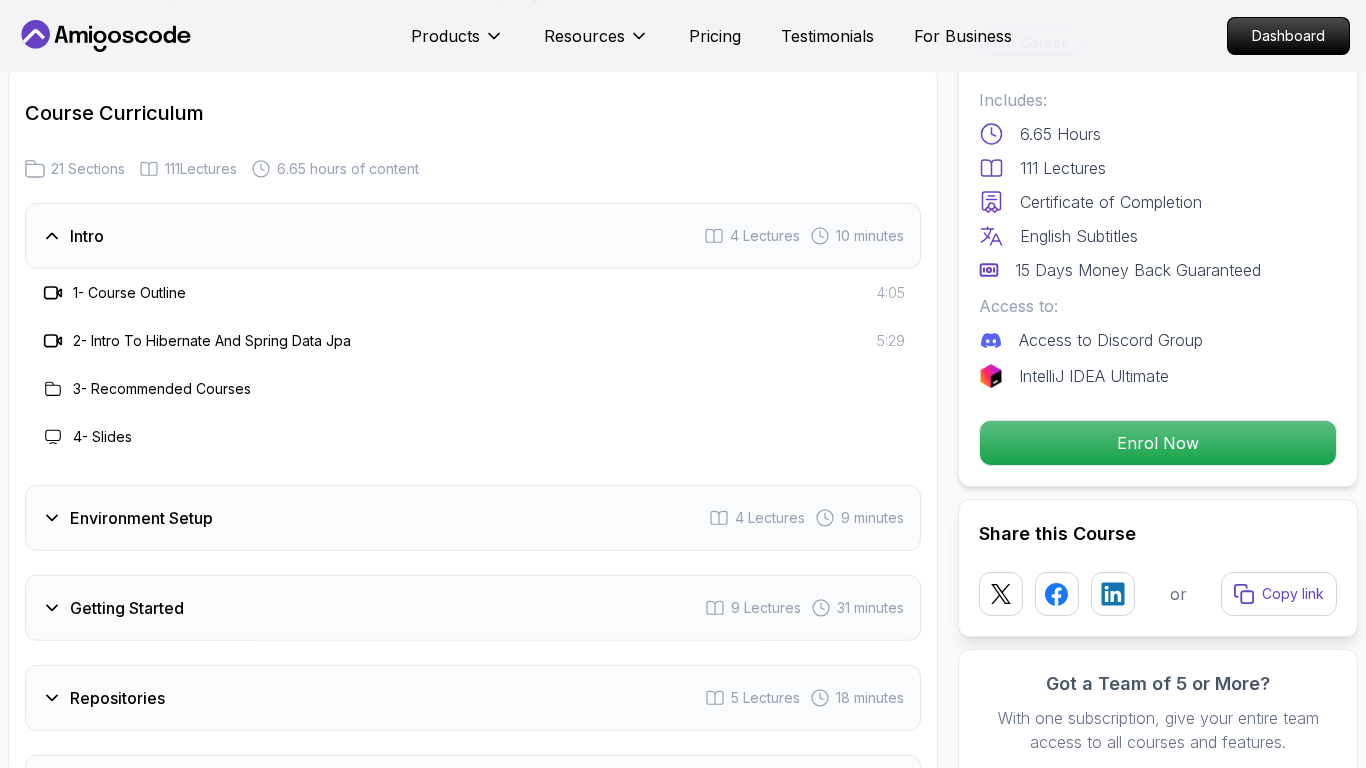 click on "Environment Setup" at bounding box center [141, 518] 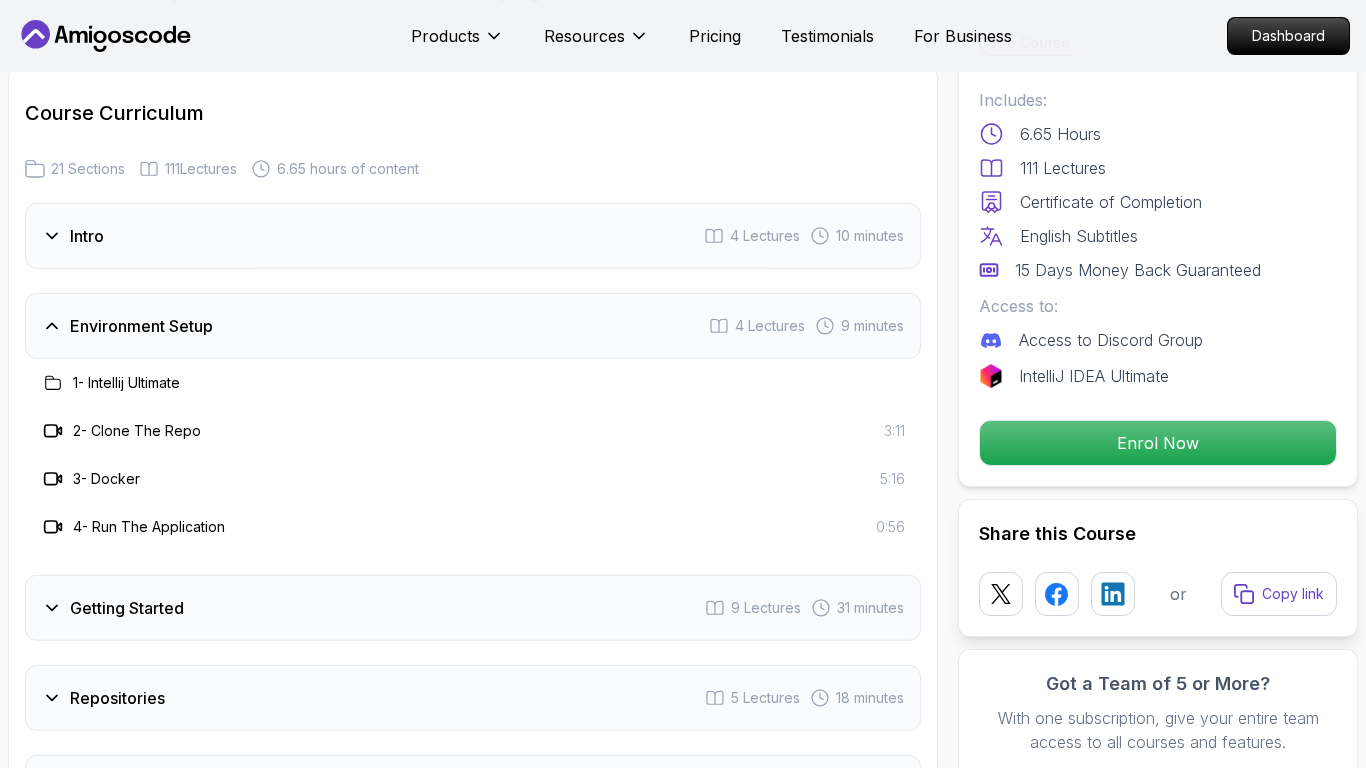 click on "Environment Setup" at bounding box center (141, 326) 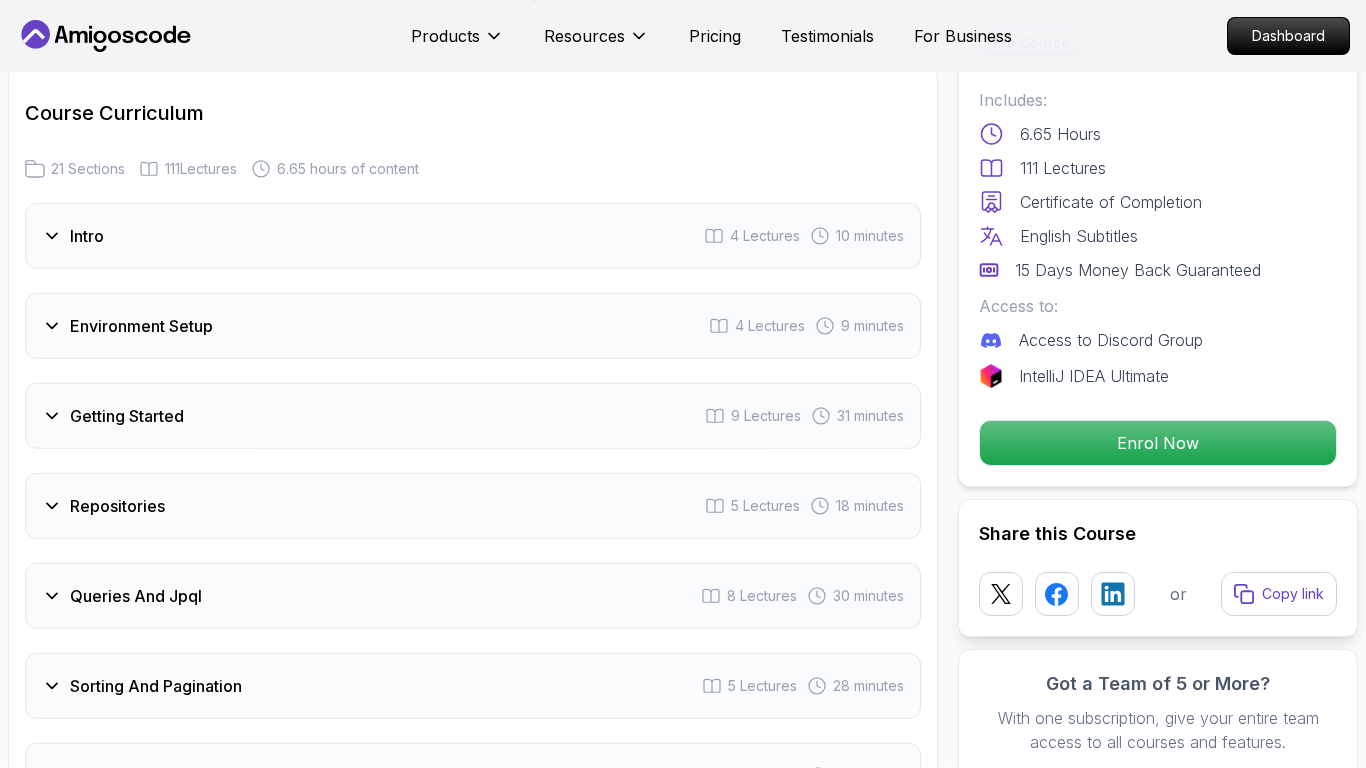 click on "Getting Started 9   Lectures     31 minutes" at bounding box center [473, 416] 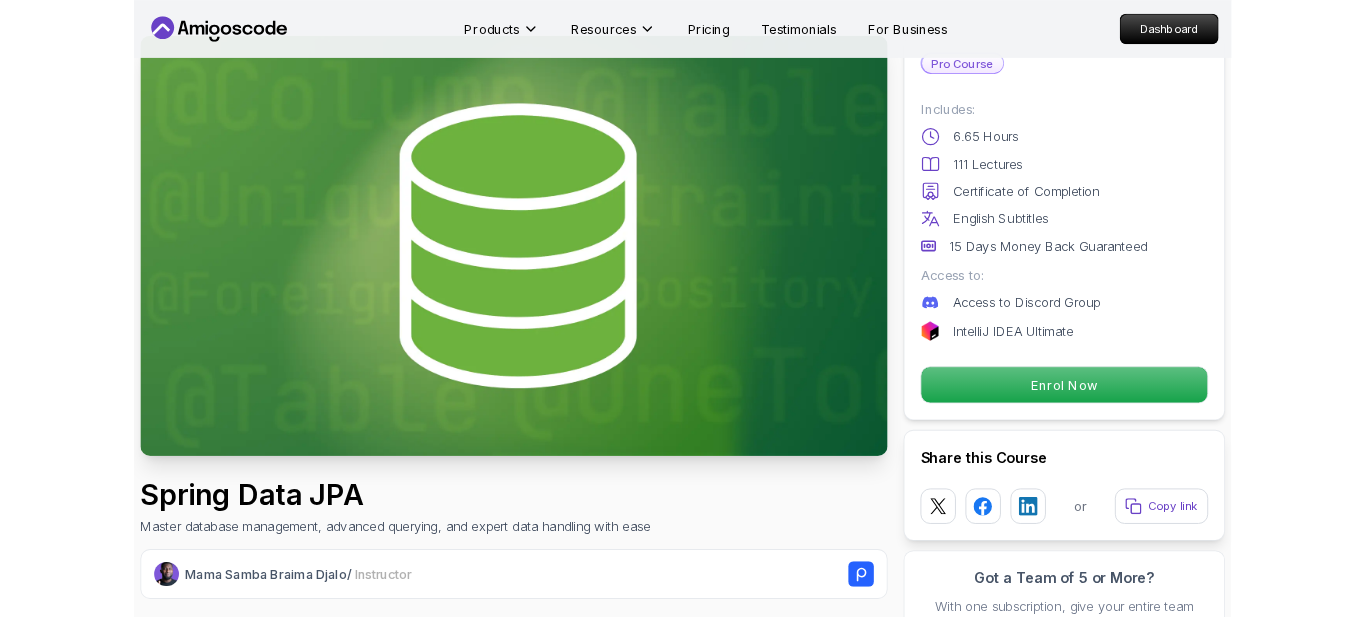 scroll, scrollTop: 0, scrollLeft: 0, axis: both 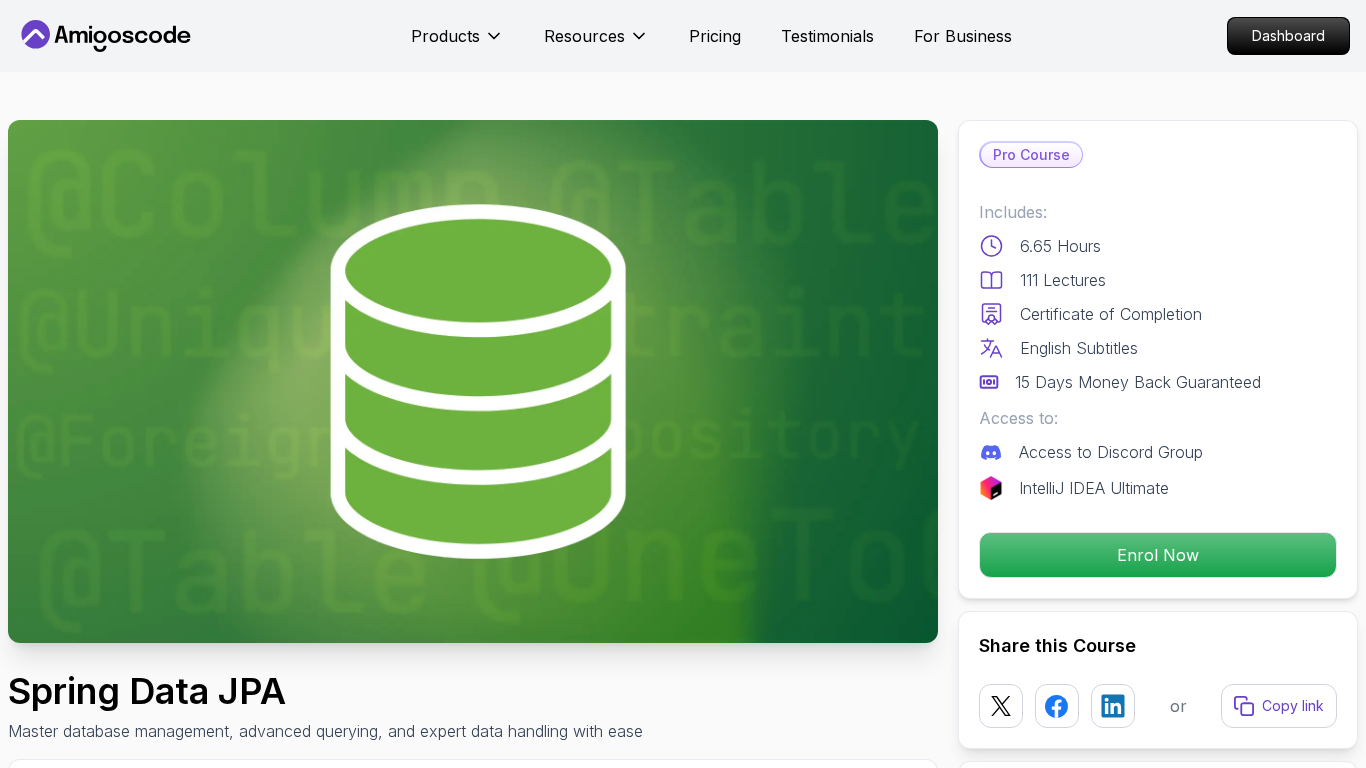 type 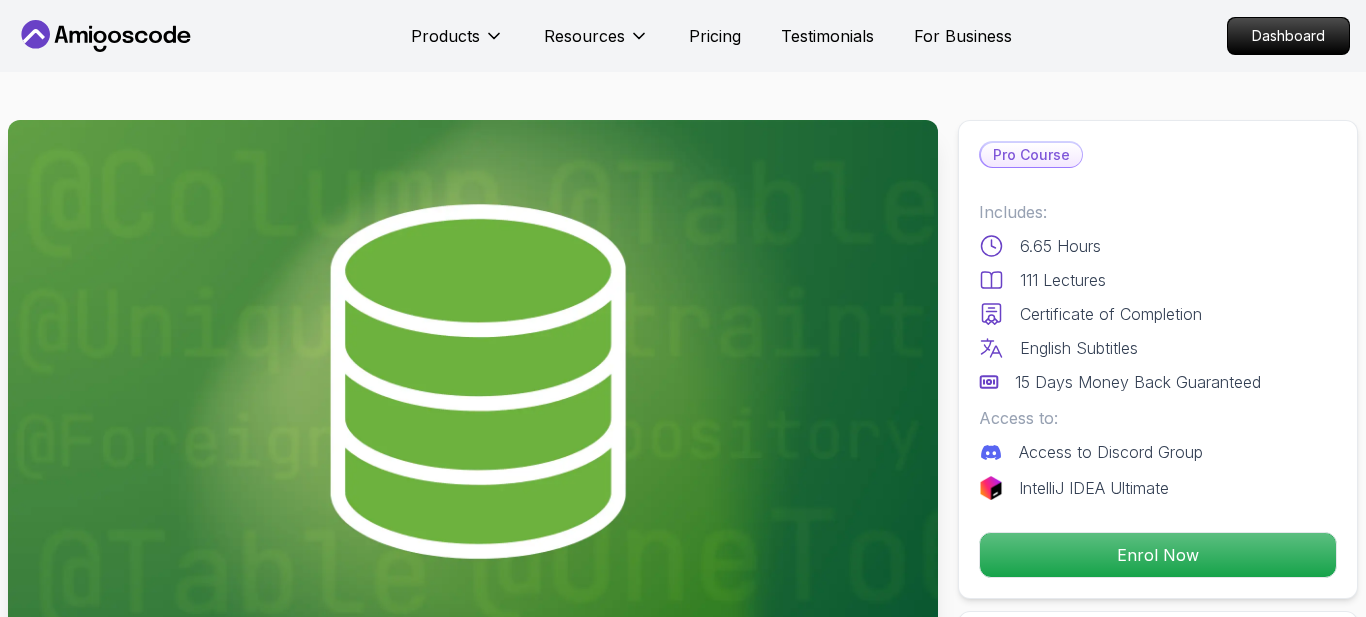 drag, startPoint x: 199, startPoint y: 38, endPoint x: 57, endPoint y: 41, distance: 142.0317 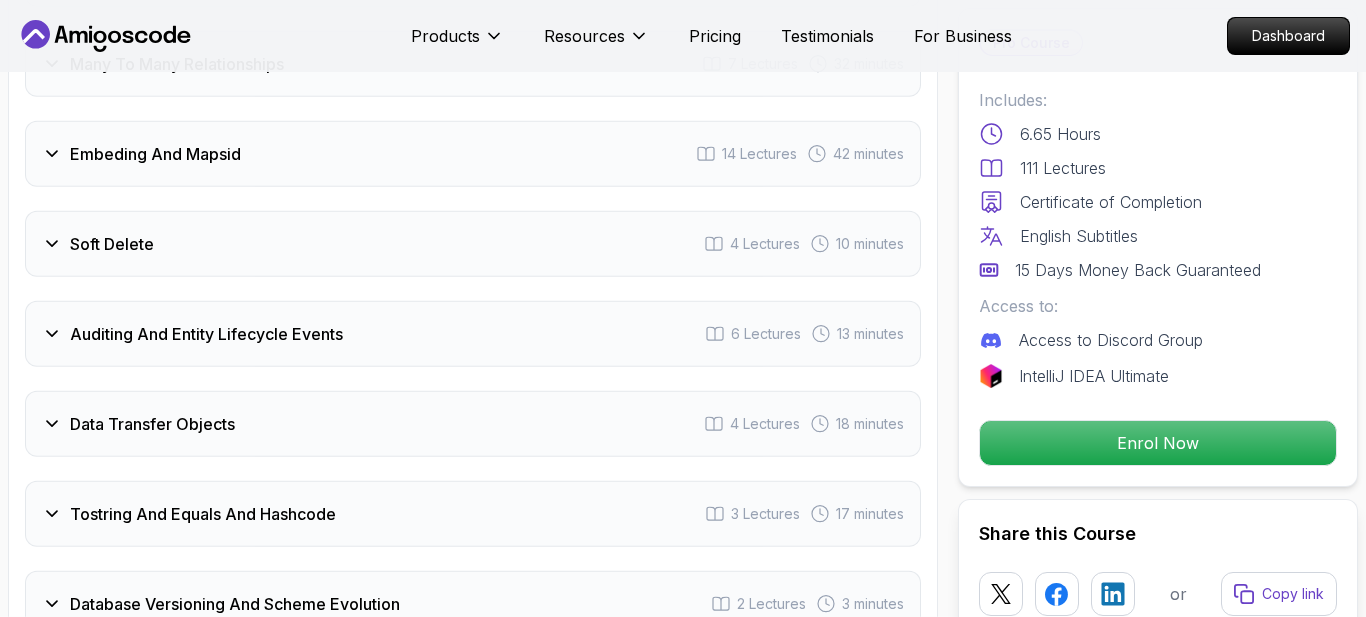 scroll, scrollTop: 3990, scrollLeft: 0, axis: vertical 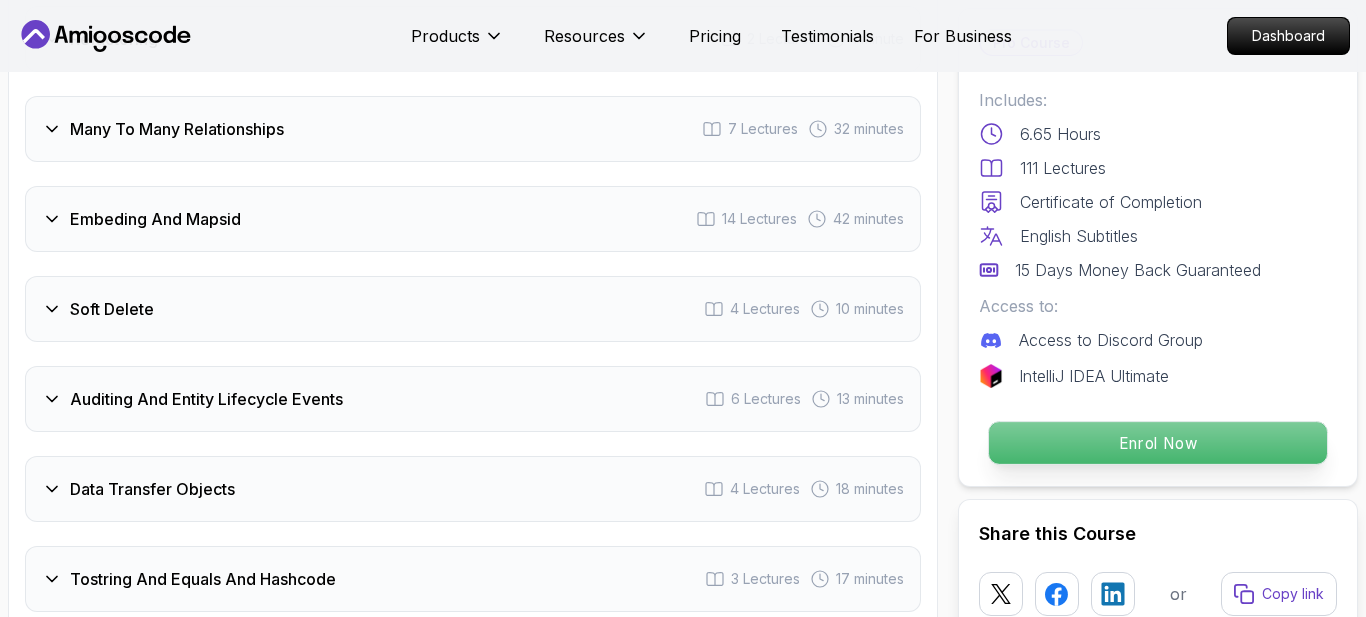 click on "Enrol Now" at bounding box center (1158, 443) 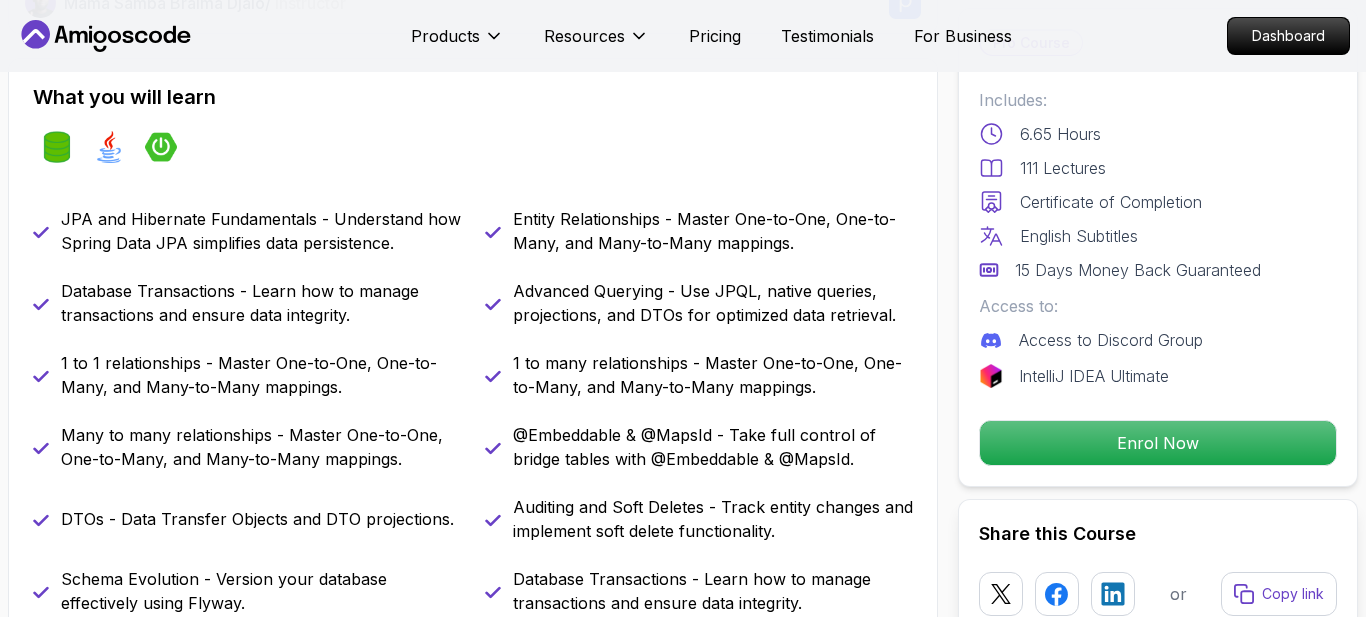 scroll, scrollTop: 0, scrollLeft: 0, axis: both 